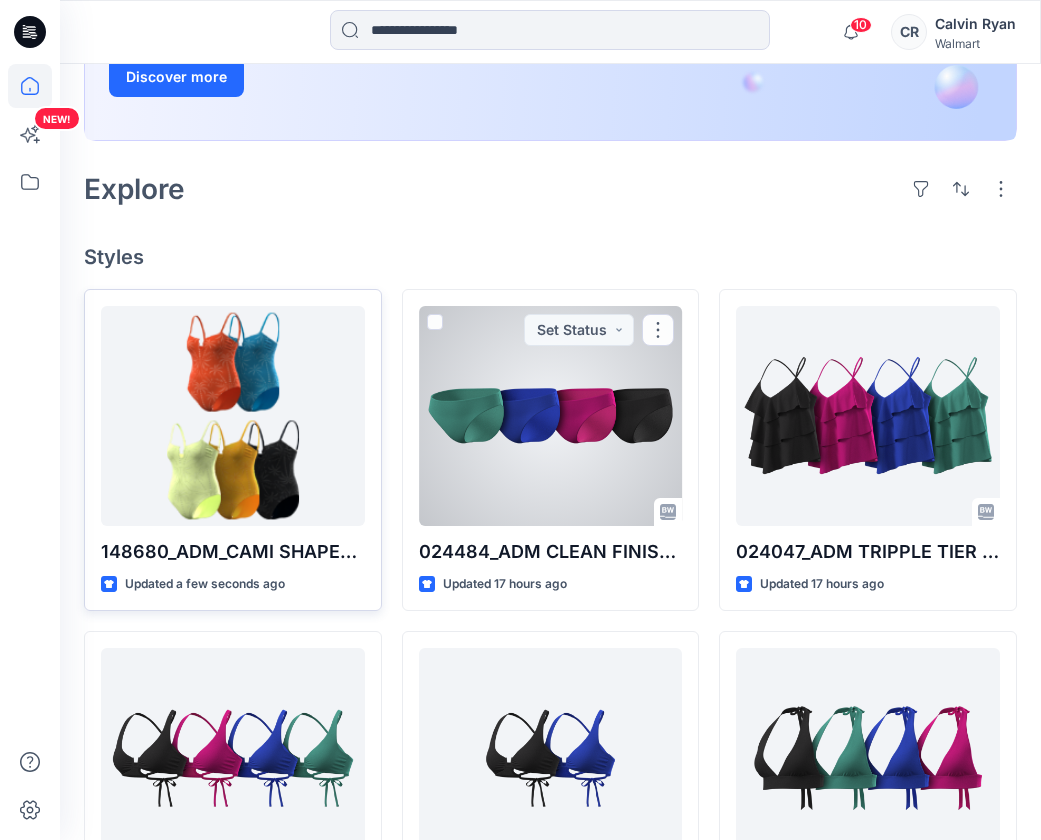 scroll, scrollTop: 400, scrollLeft: 0, axis: vertical 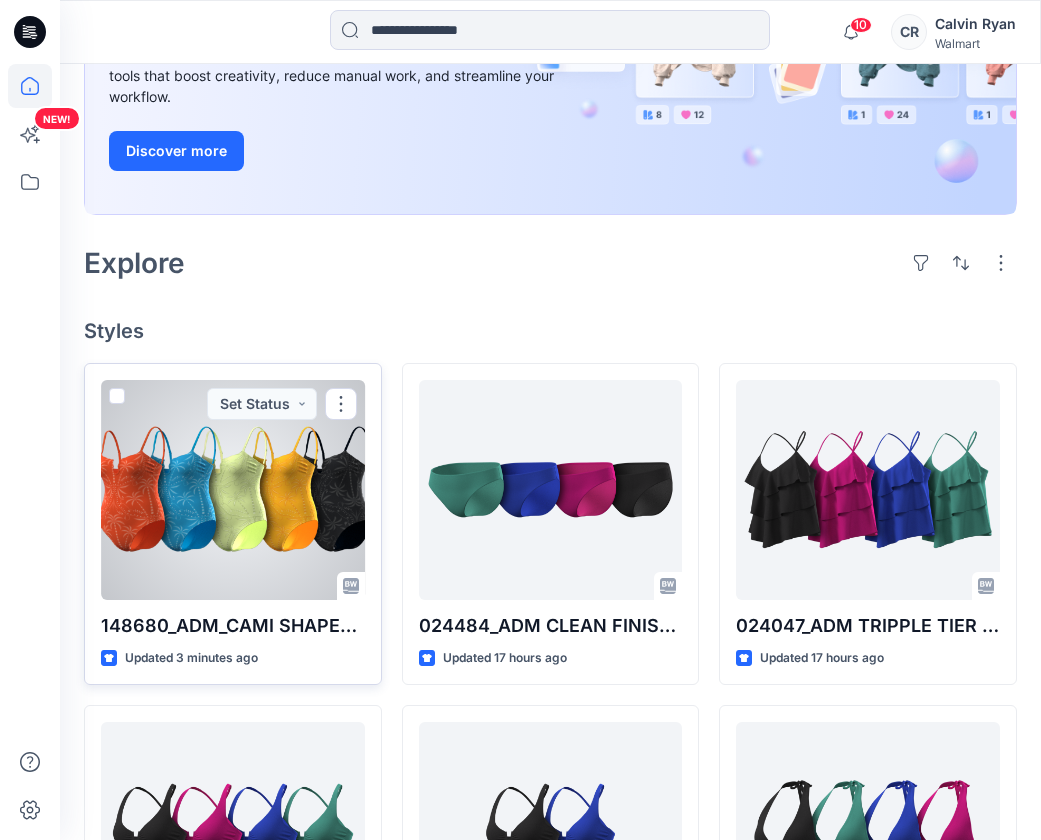 click at bounding box center [233, 490] 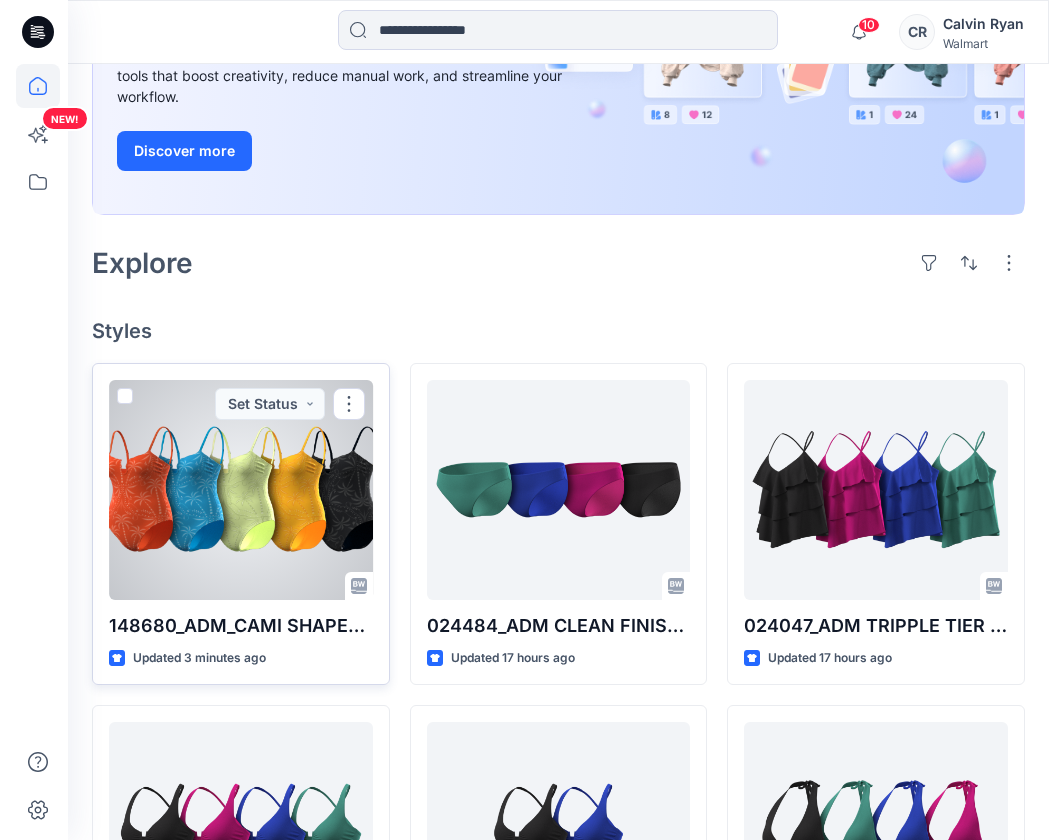 scroll, scrollTop: 0, scrollLeft: 0, axis: both 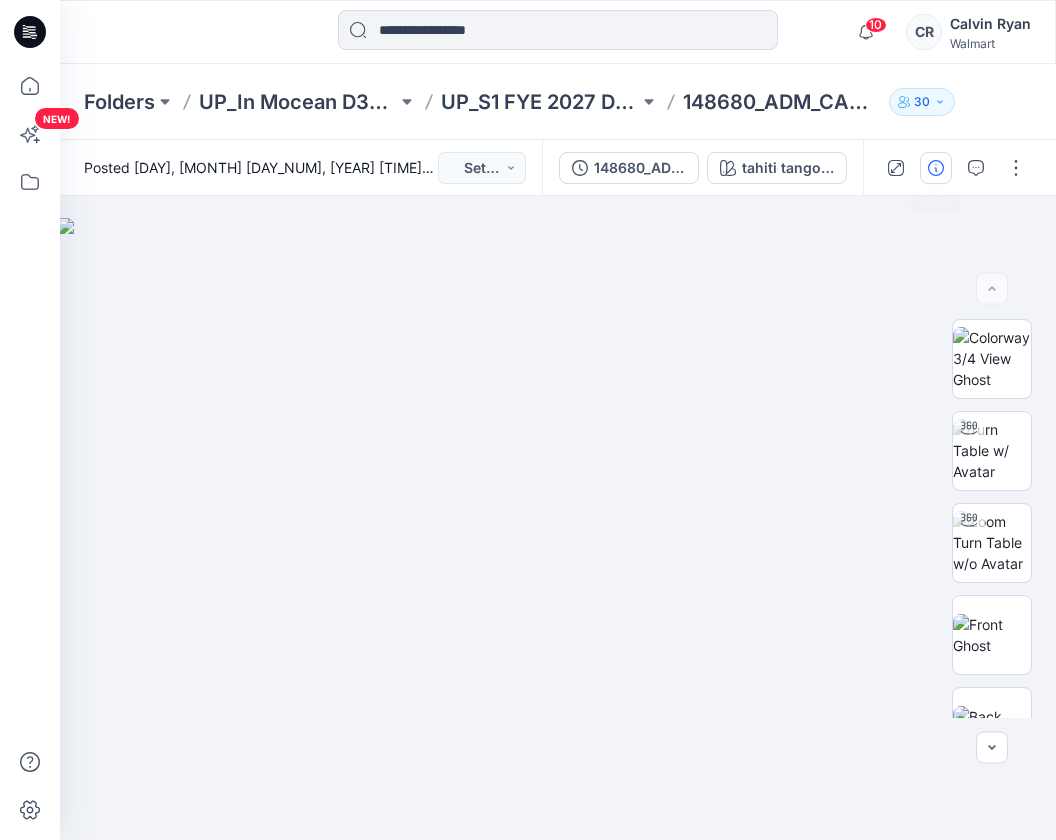 click 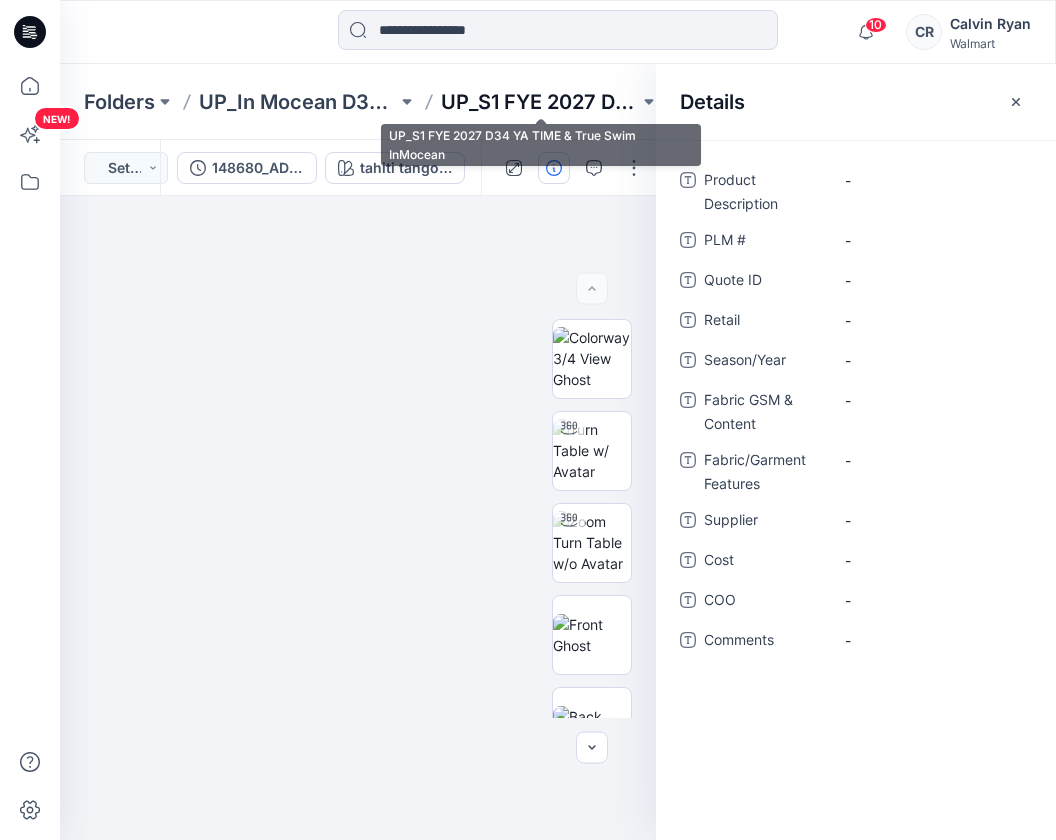 click on "UP_S1 FYE 2027 D34 YA TIME & True Swim InMocean" at bounding box center [540, 102] 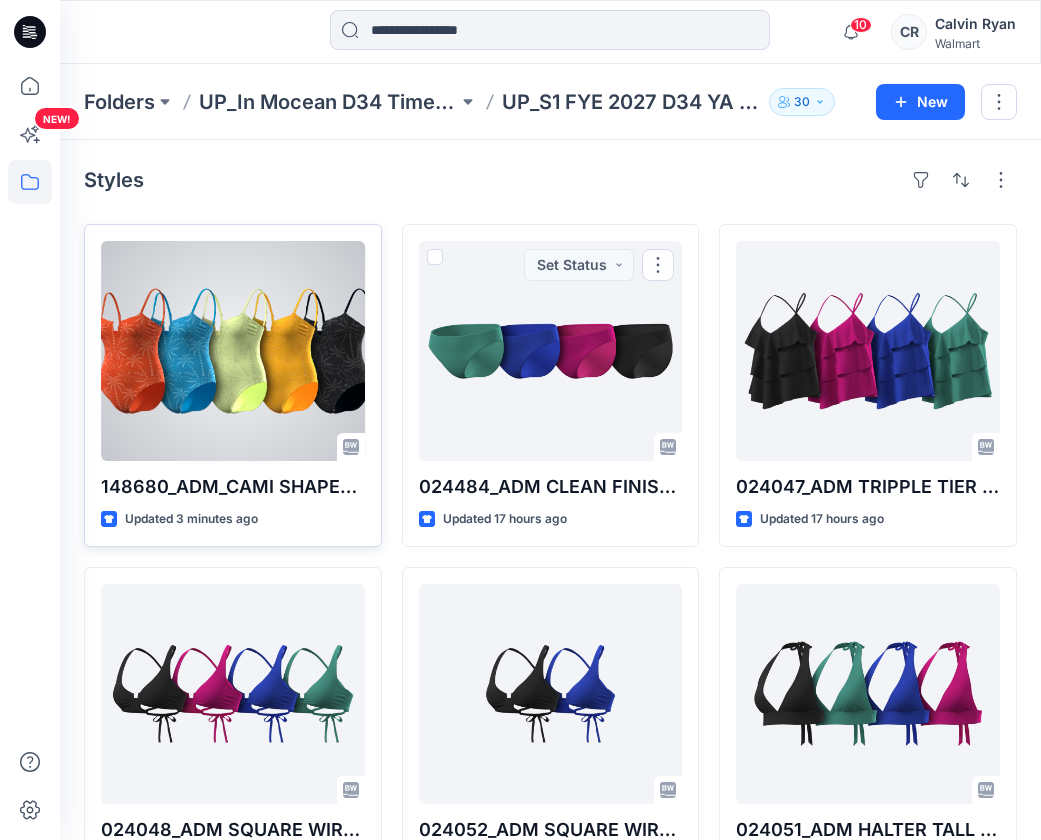 click at bounding box center (233, 351) 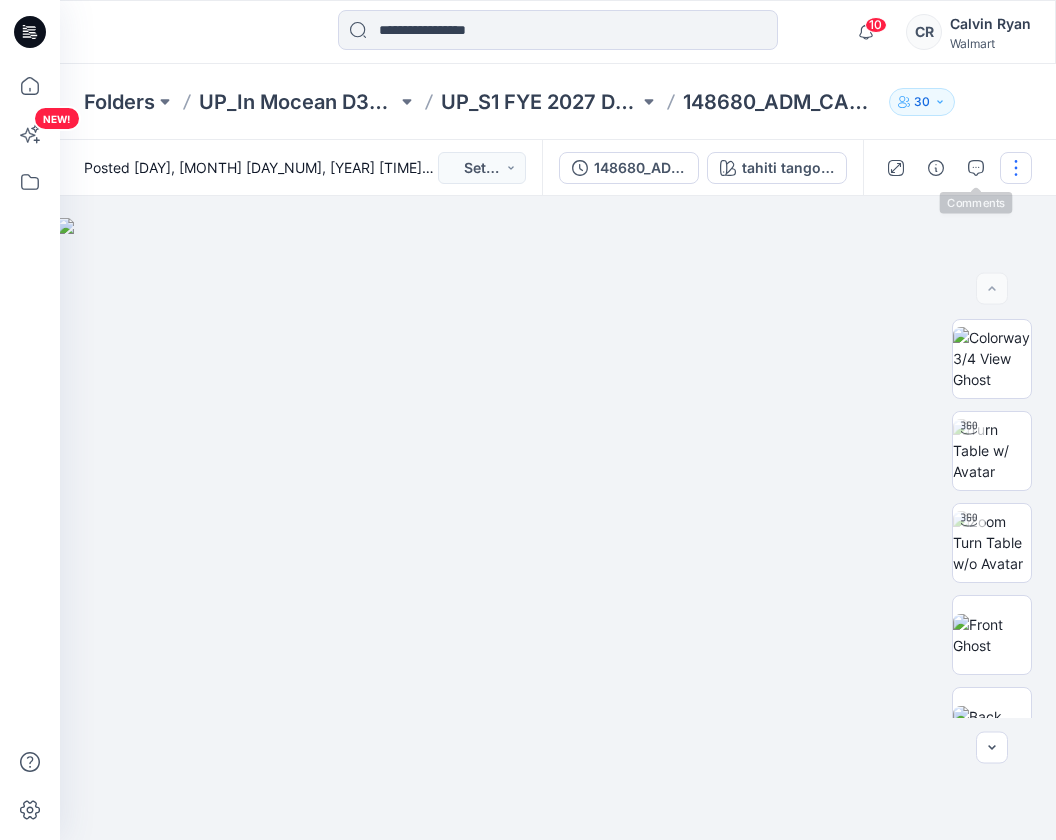 click at bounding box center [1016, 168] 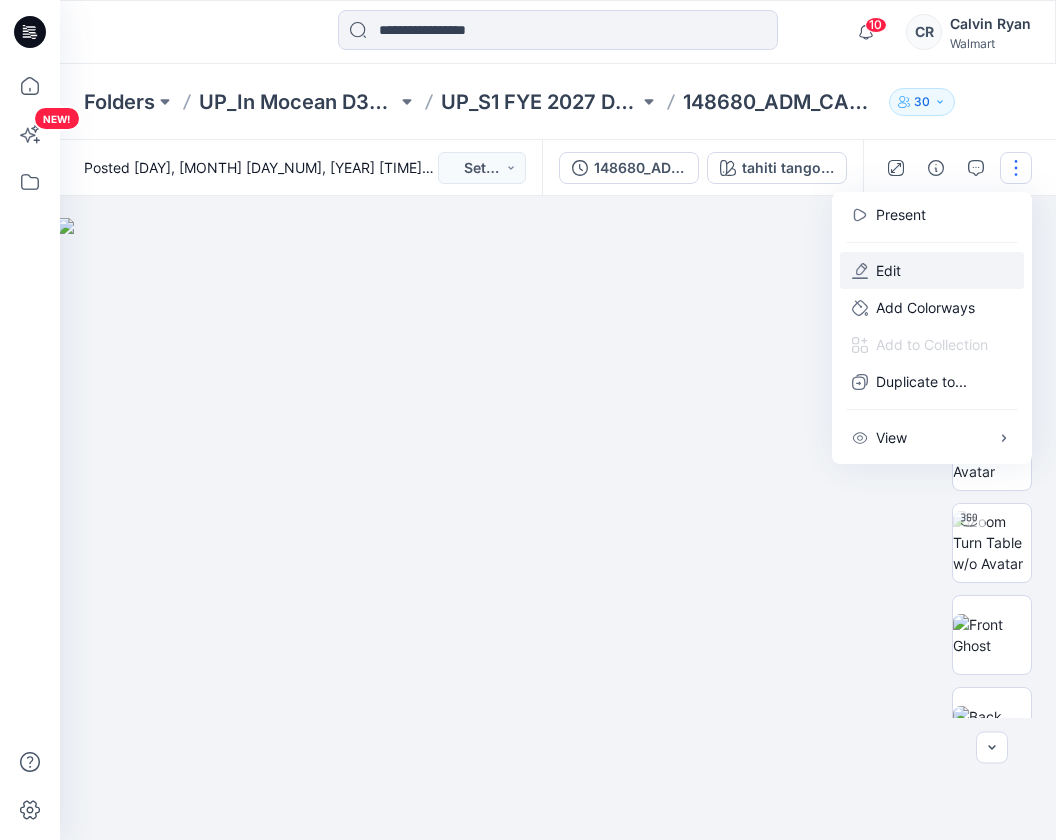 click on "Edit" at bounding box center [888, 270] 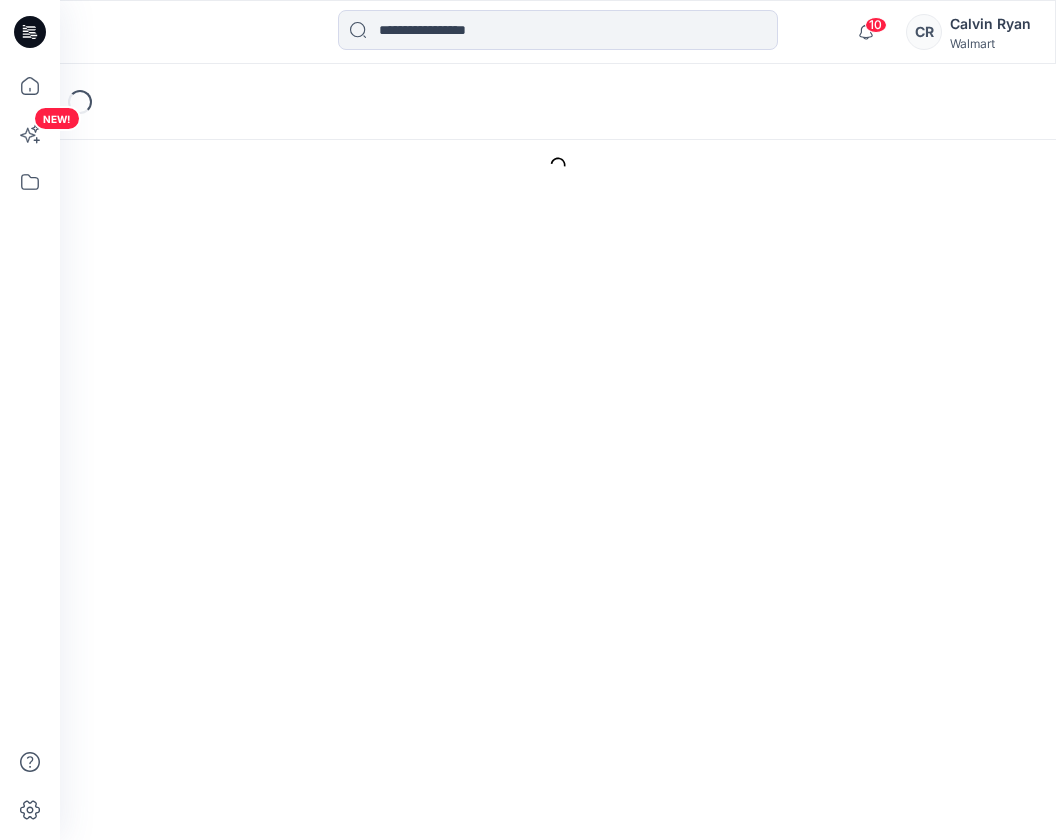 scroll, scrollTop: 0, scrollLeft: 0, axis: both 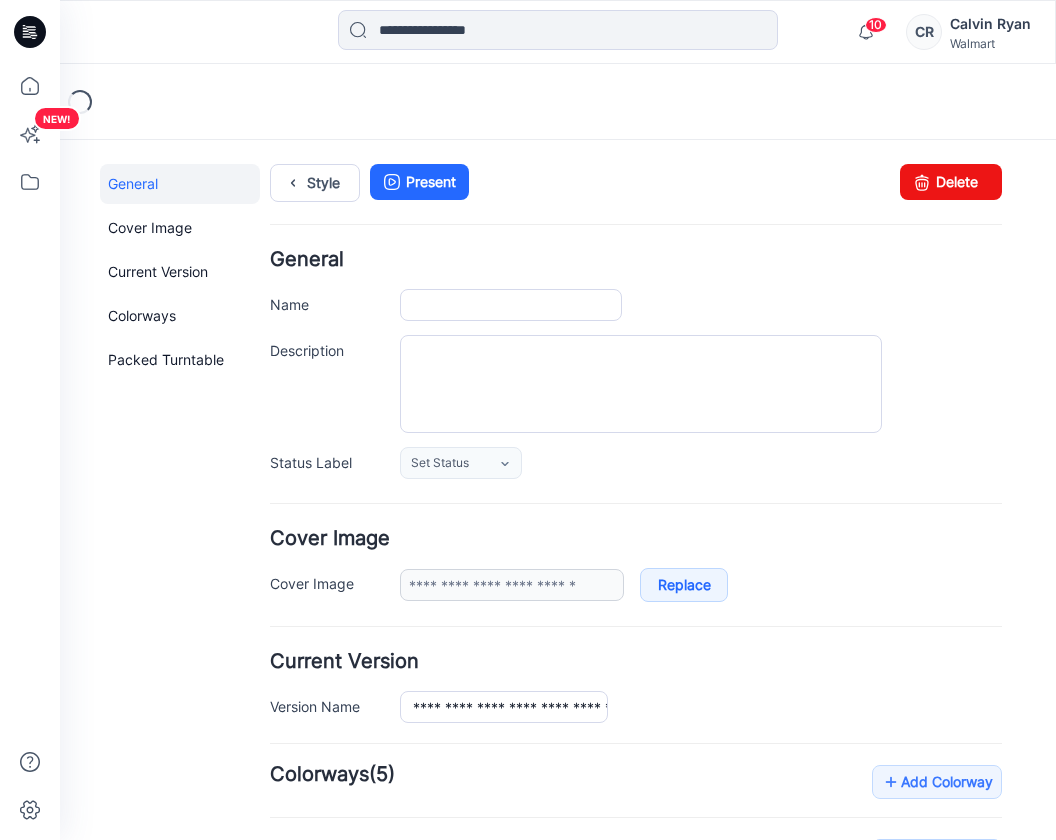type on "**********" 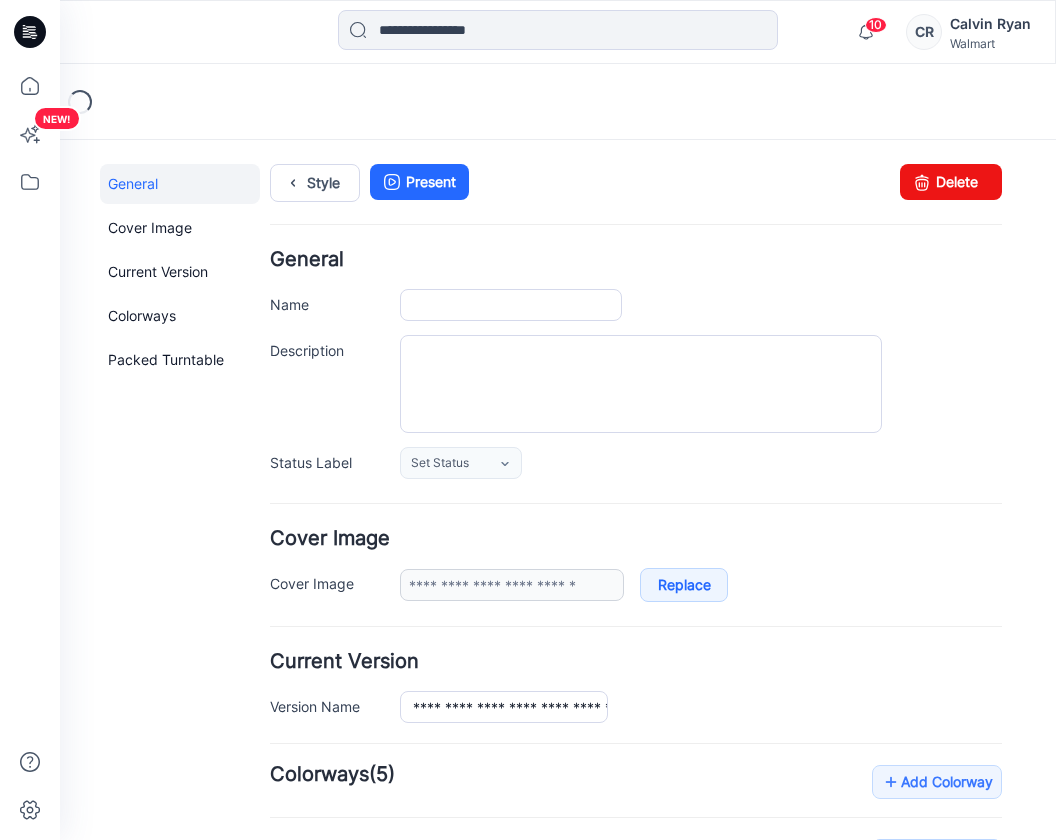 type on "**********" 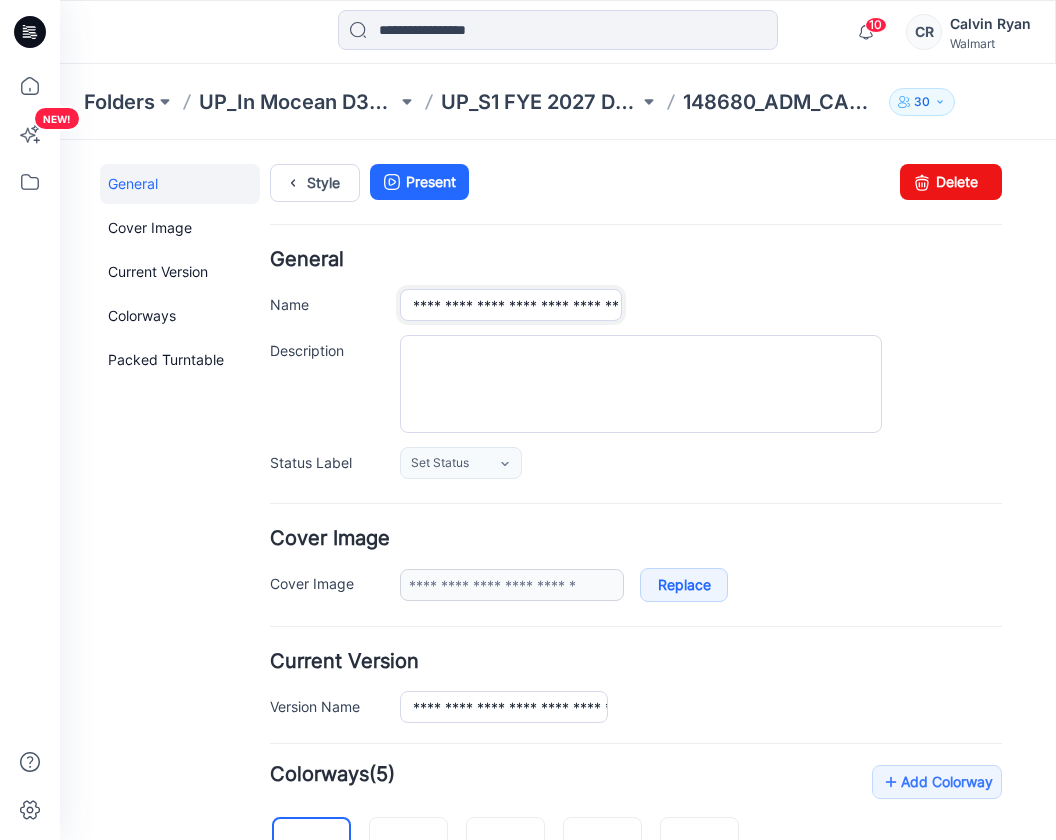 scroll, scrollTop: 0, scrollLeft: 54, axis: horizontal 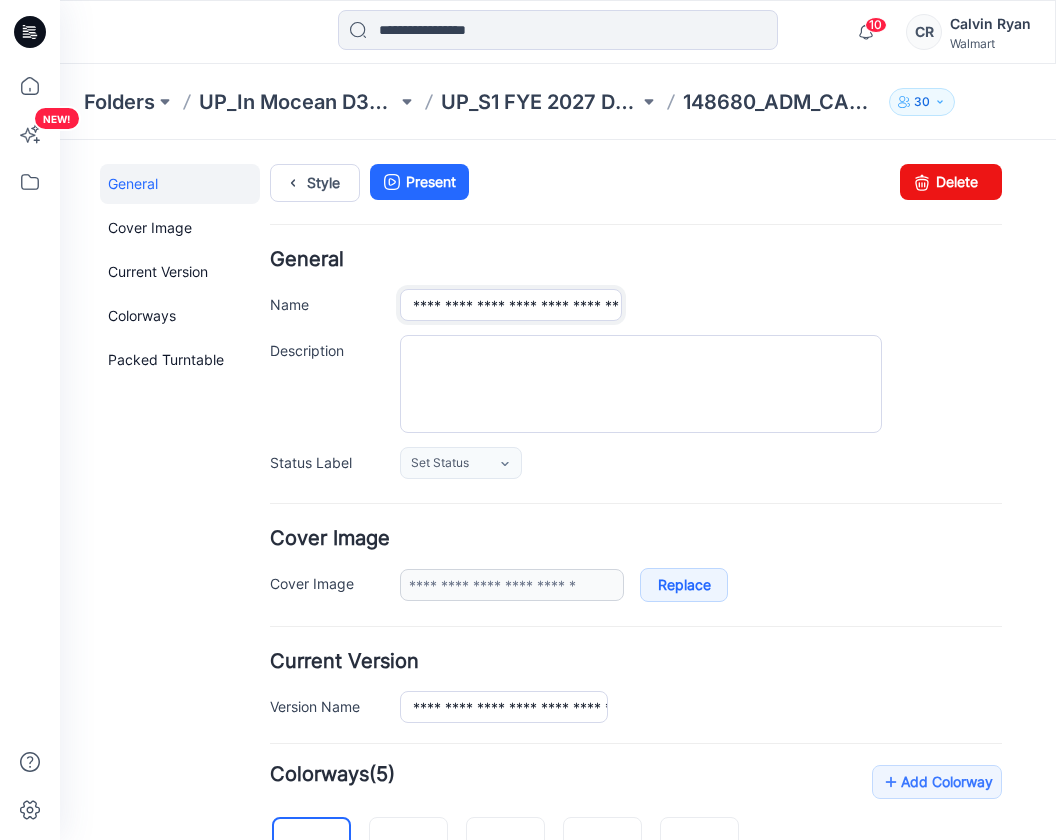 drag, startPoint x: 413, startPoint y: 303, endPoint x: 695, endPoint y: 285, distance: 282.57388 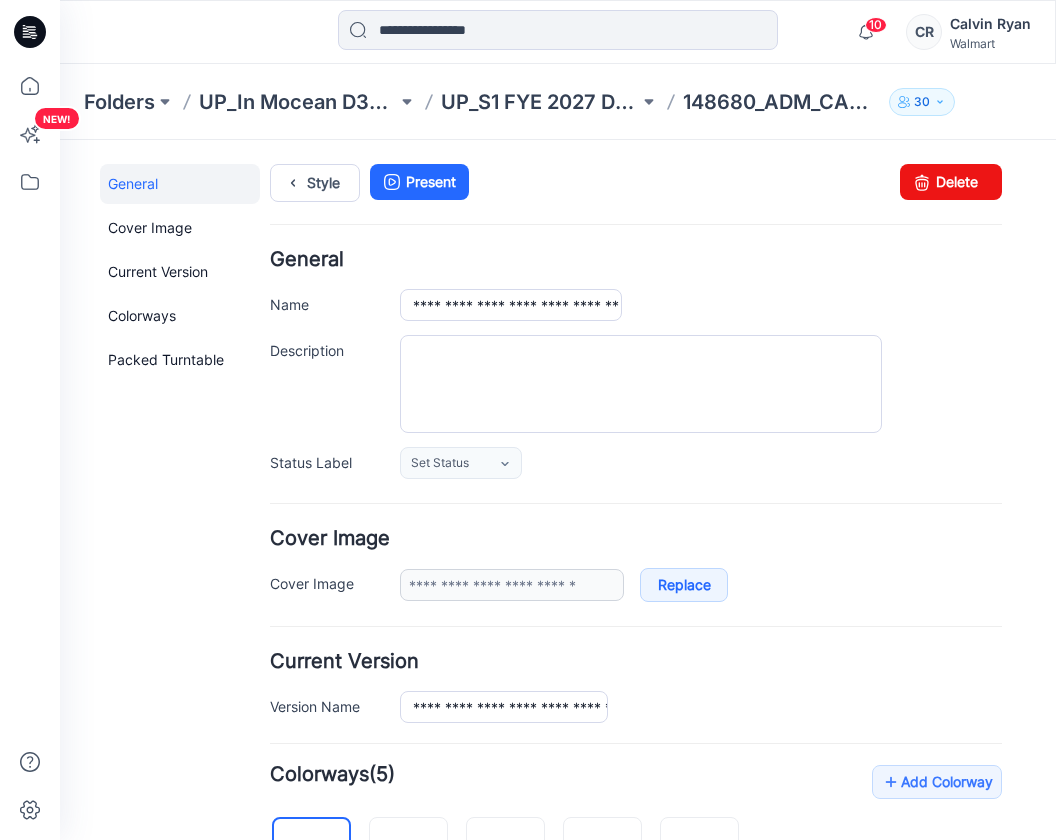 scroll, scrollTop: 0, scrollLeft: 0, axis: both 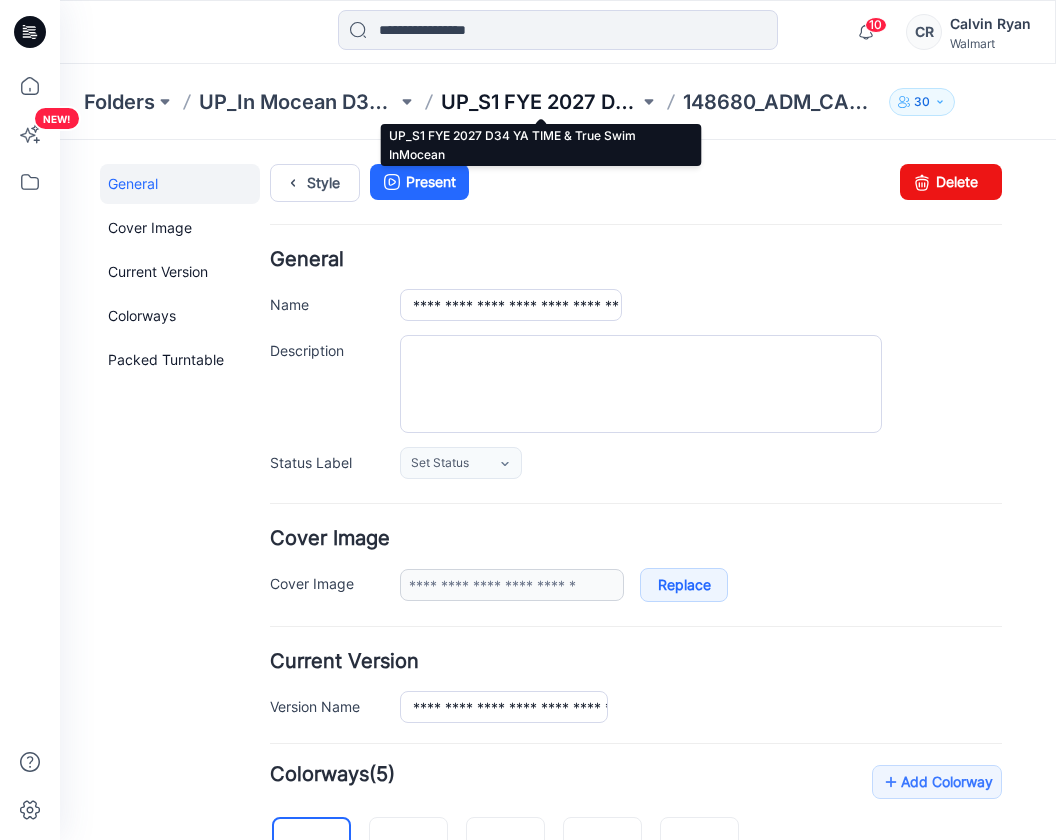 click on "UP_S1 FYE 2027 D34 YA TIME & True Swim InMocean" at bounding box center (540, 102) 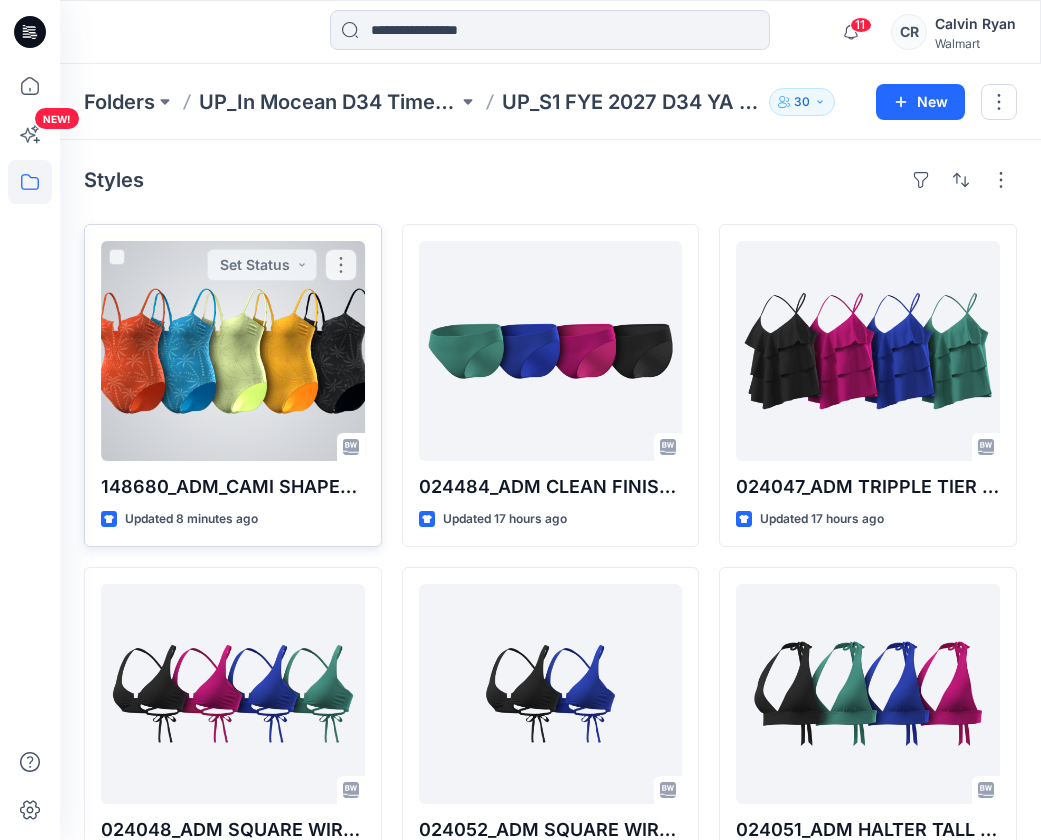 click at bounding box center [233, 351] 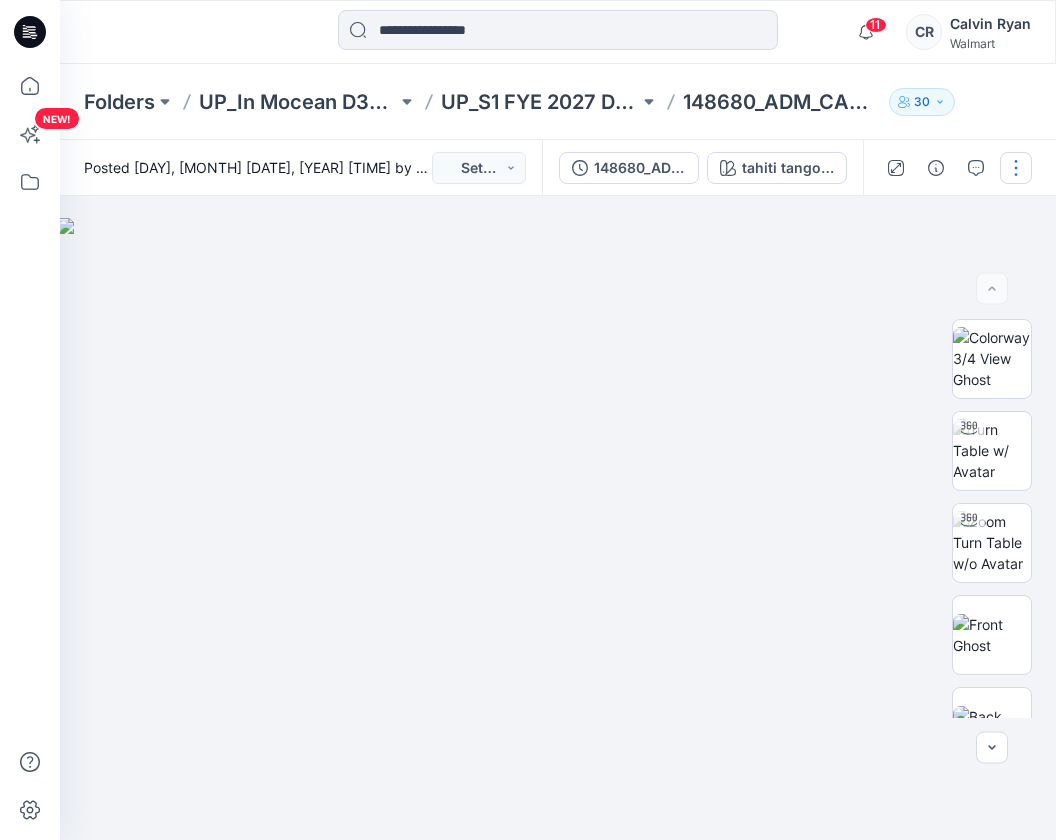 drag, startPoint x: 1027, startPoint y: 145, endPoint x: 1024, endPoint y: 169, distance: 24.186773 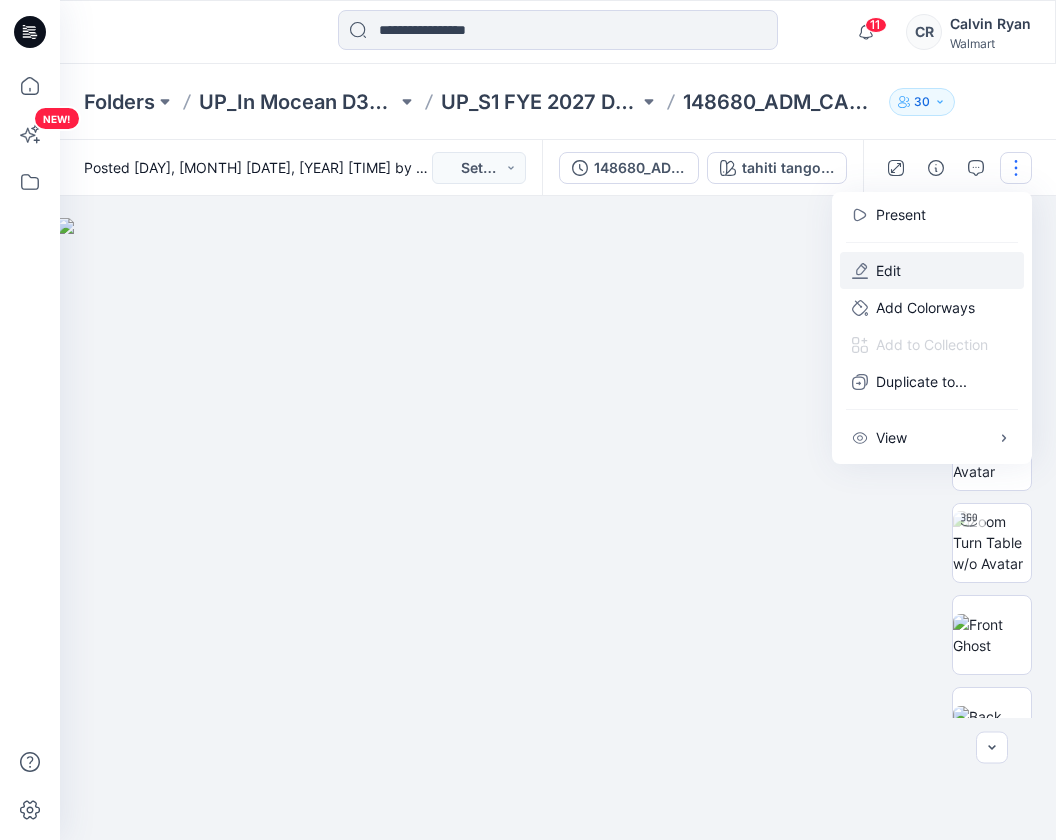 click on "Edit" at bounding box center (932, 270) 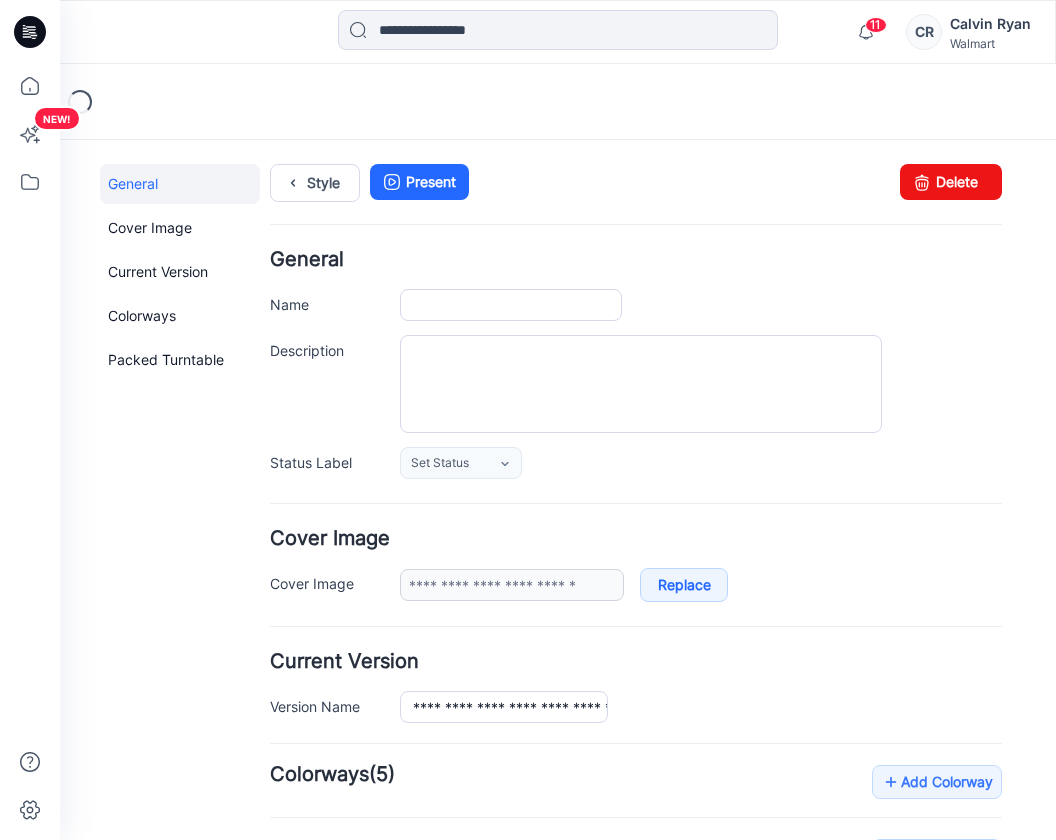 scroll, scrollTop: 0, scrollLeft: 0, axis: both 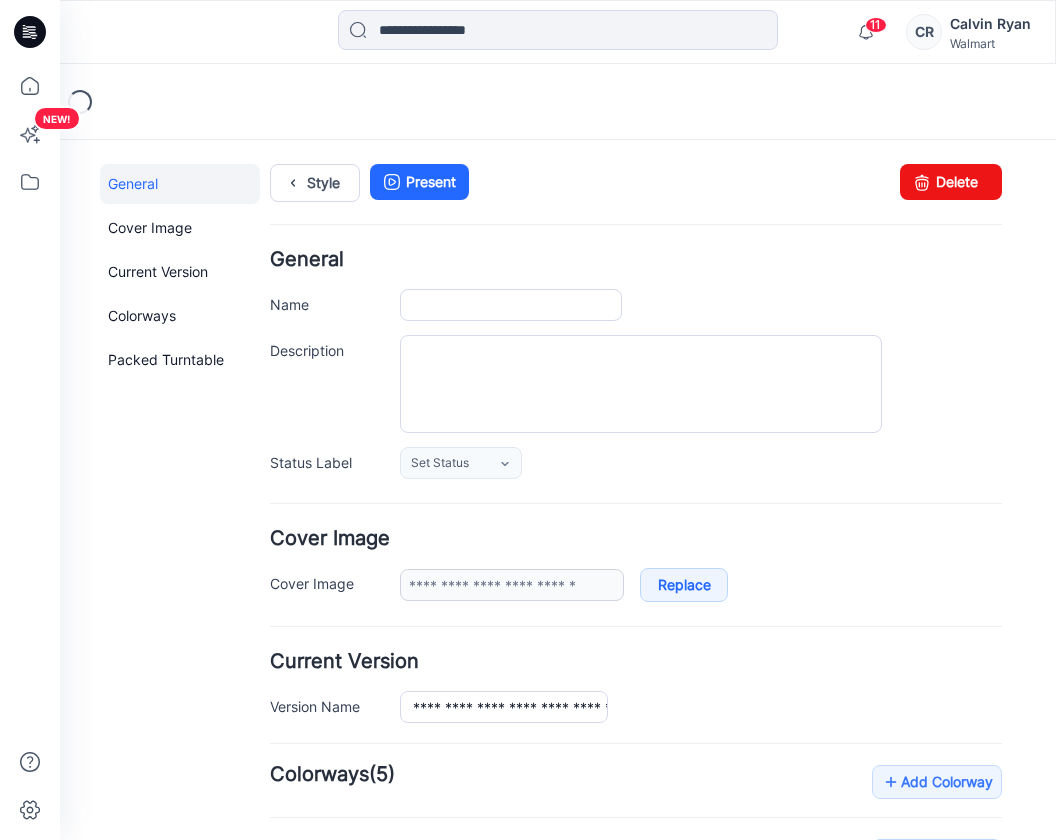 type on "**********" 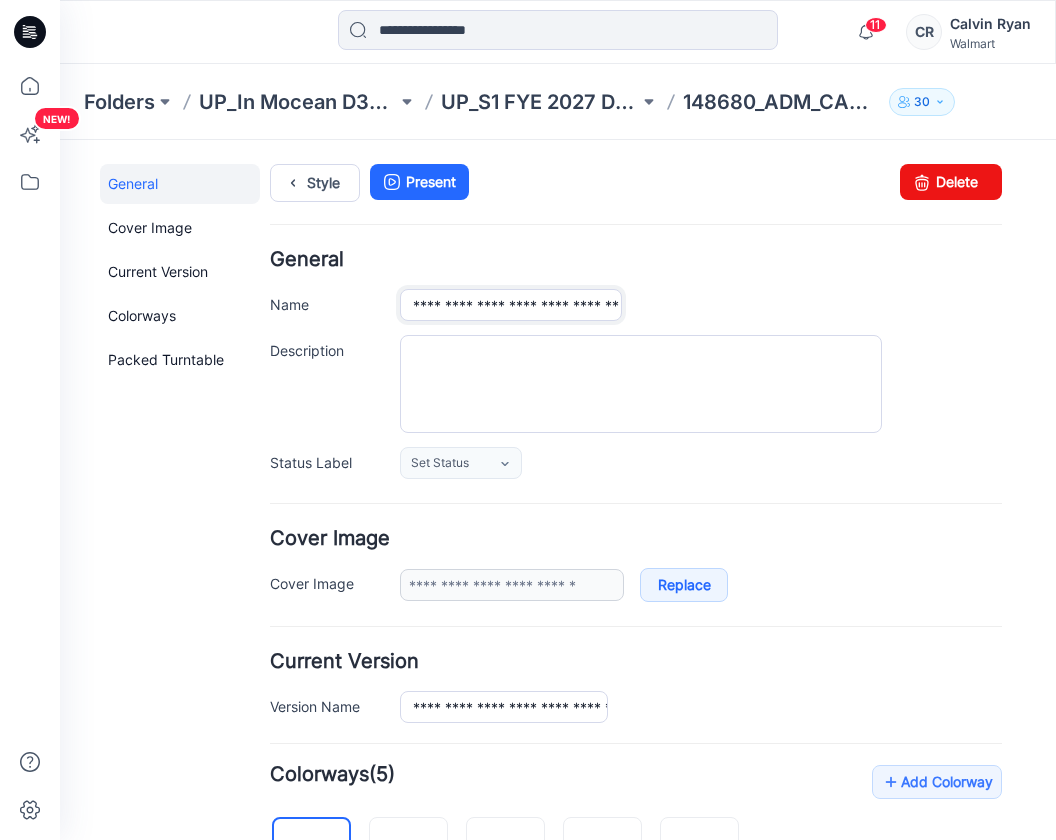 scroll, scrollTop: 0, scrollLeft: 54, axis: horizontal 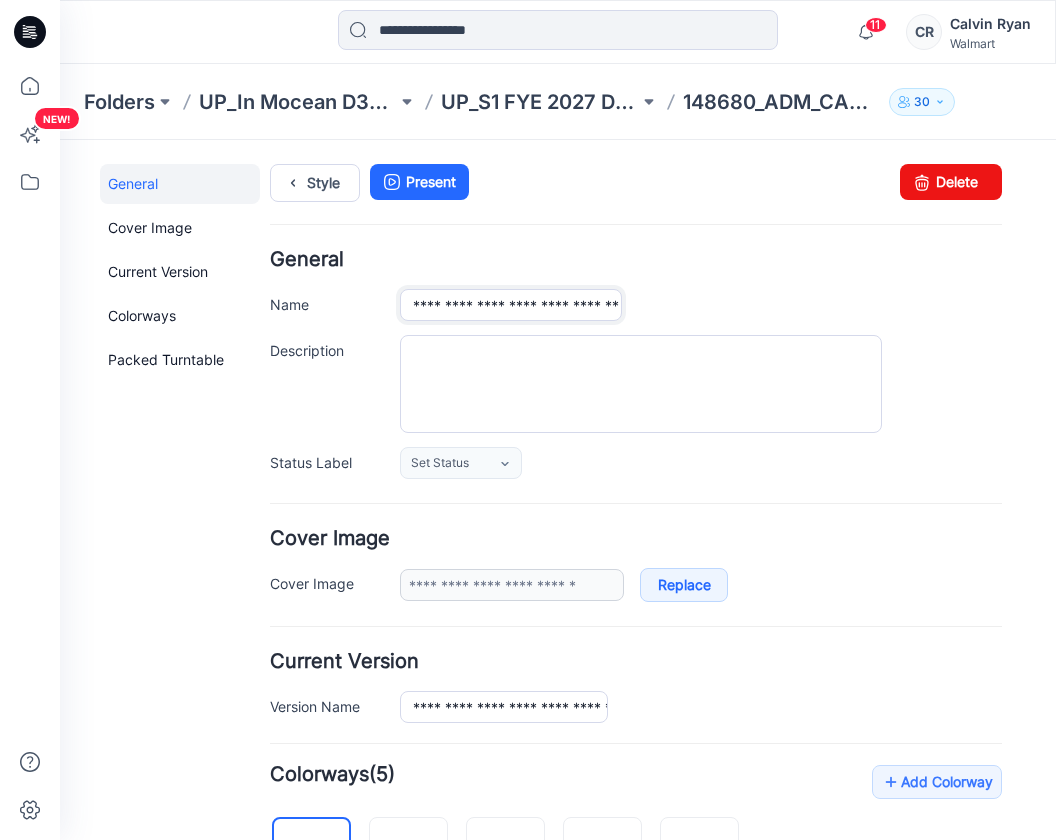 drag, startPoint x: 509, startPoint y: 300, endPoint x: 671, endPoint y: 302, distance: 162.01234 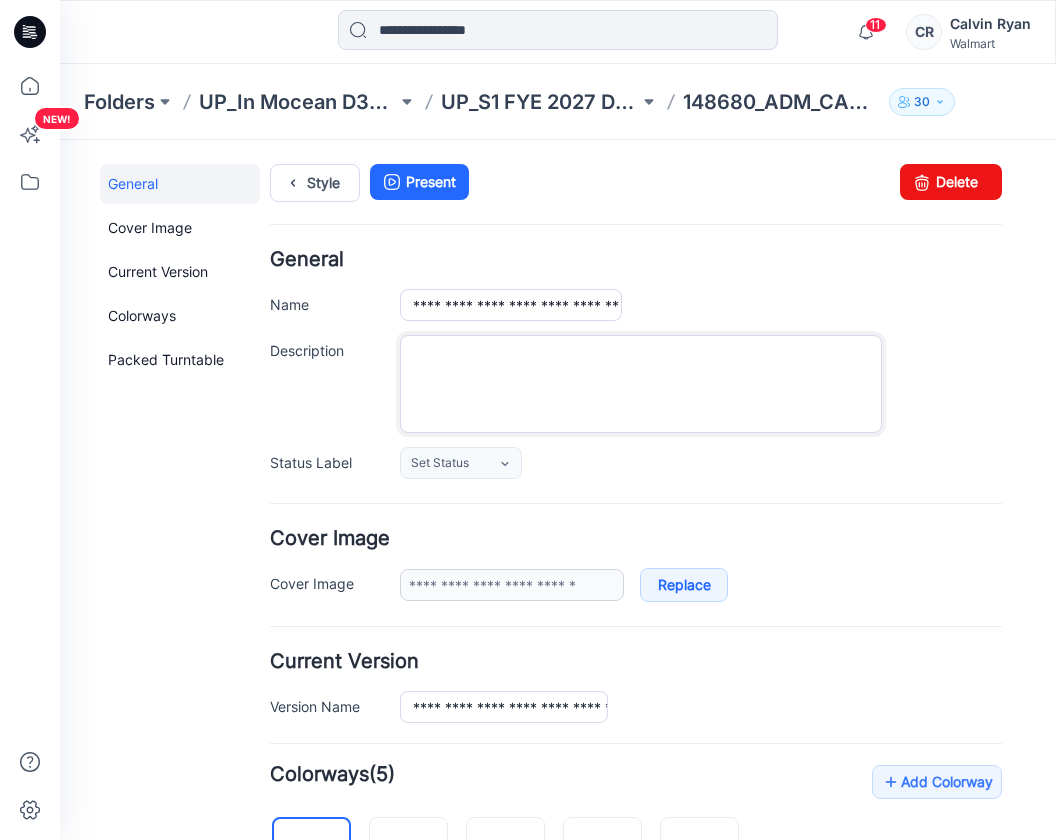 scroll, scrollTop: 0, scrollLeft: 0, axis: both 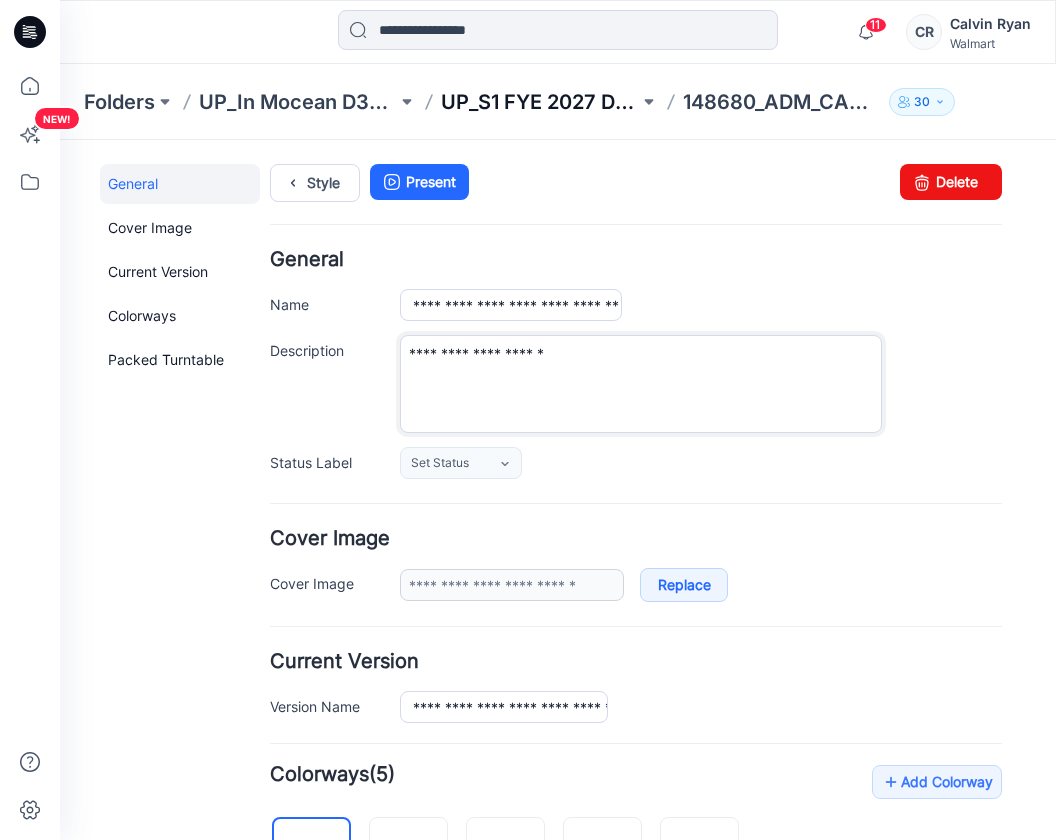type on "**********" 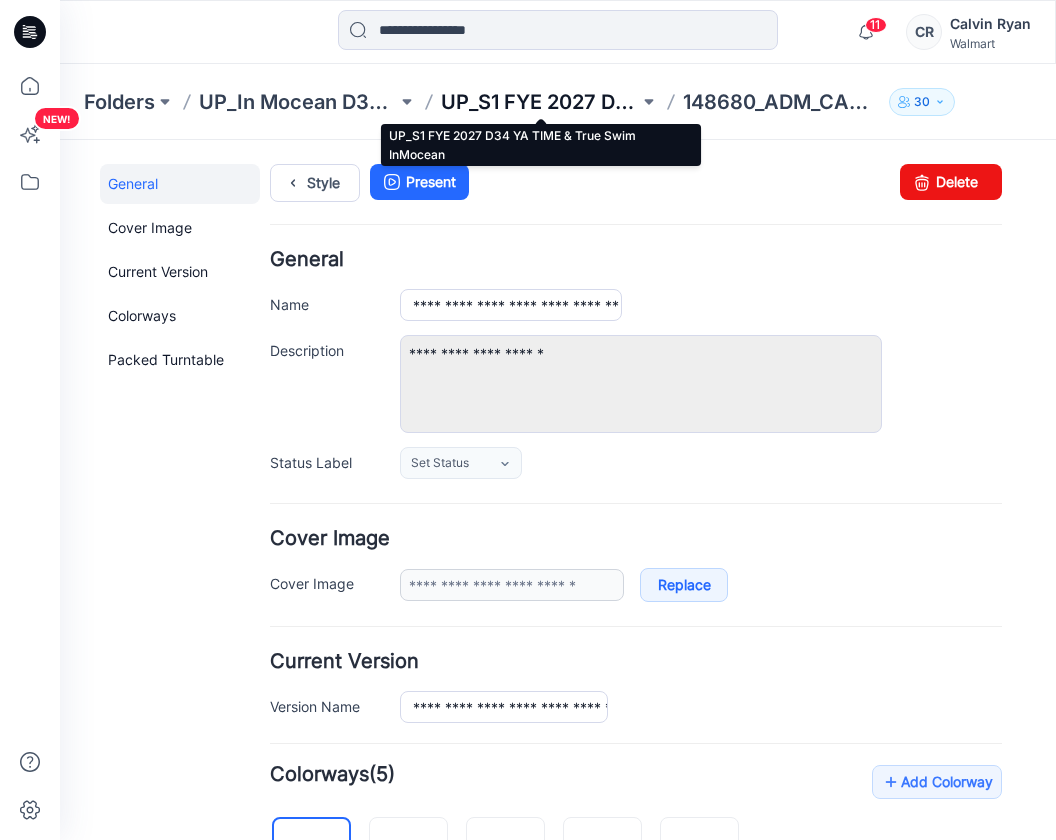 click on "UP_S1 FYE 2027 D34 YA TIME & True Swim InMocean" at bounding box center [540, 102] 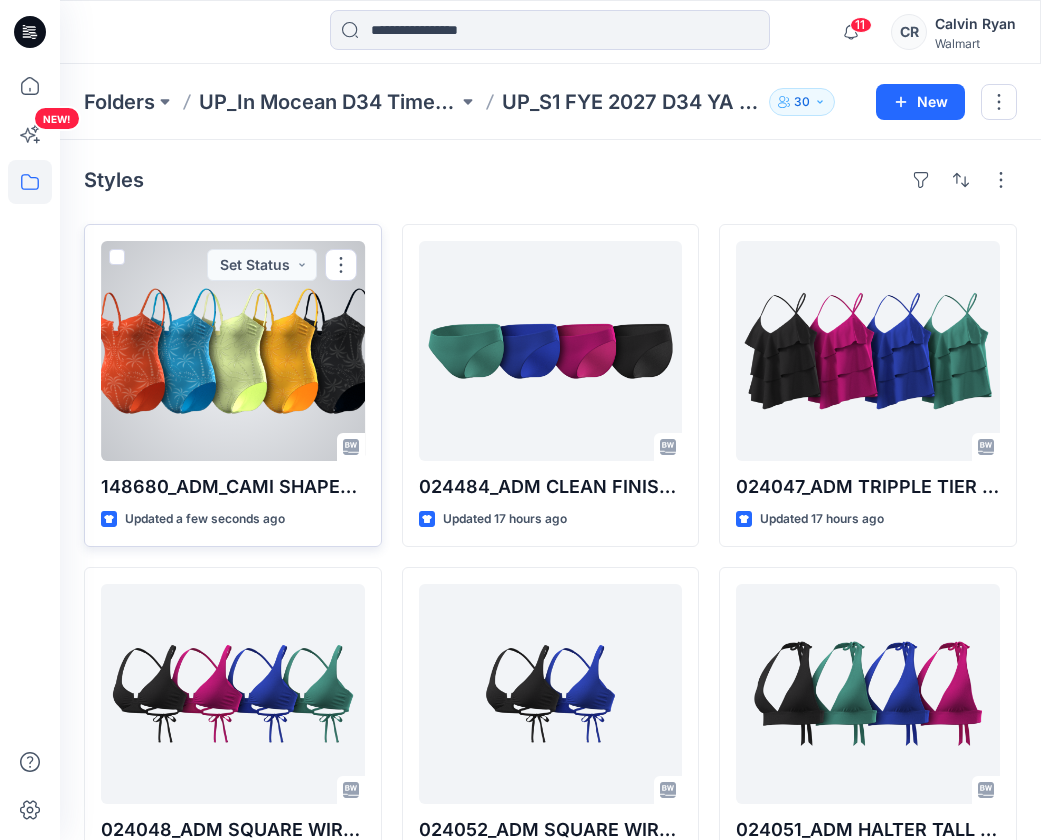 click at bounding box center [233, 351] 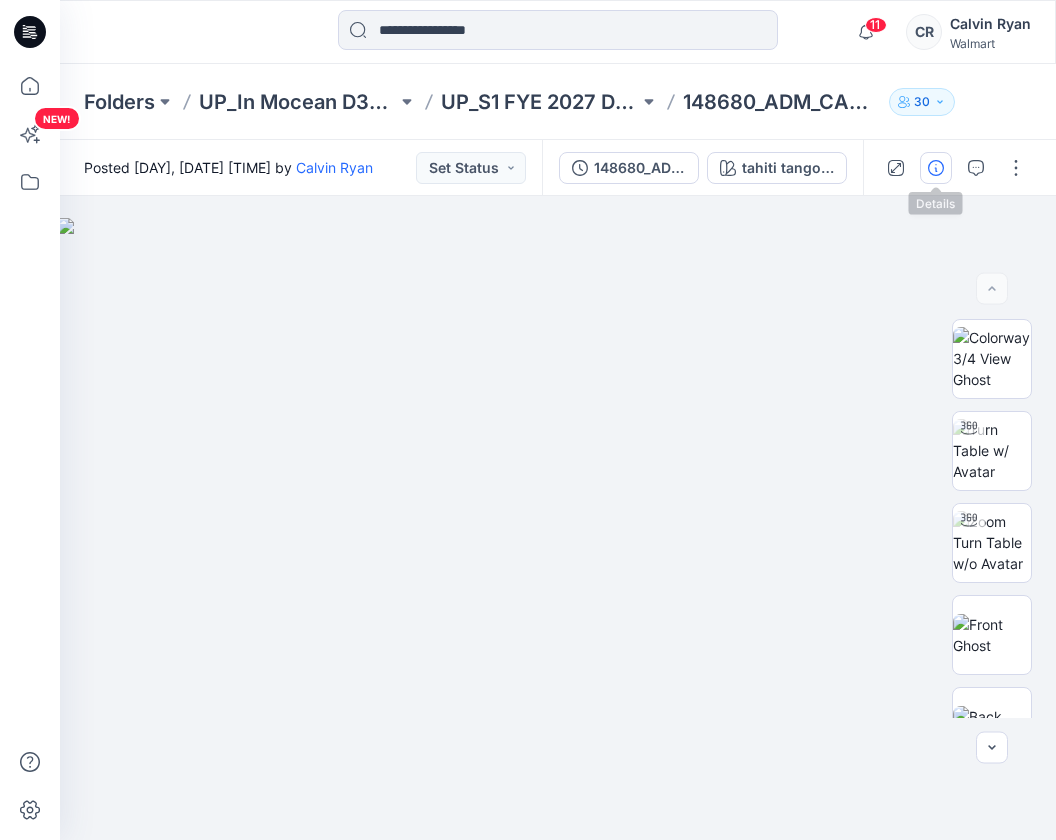 click 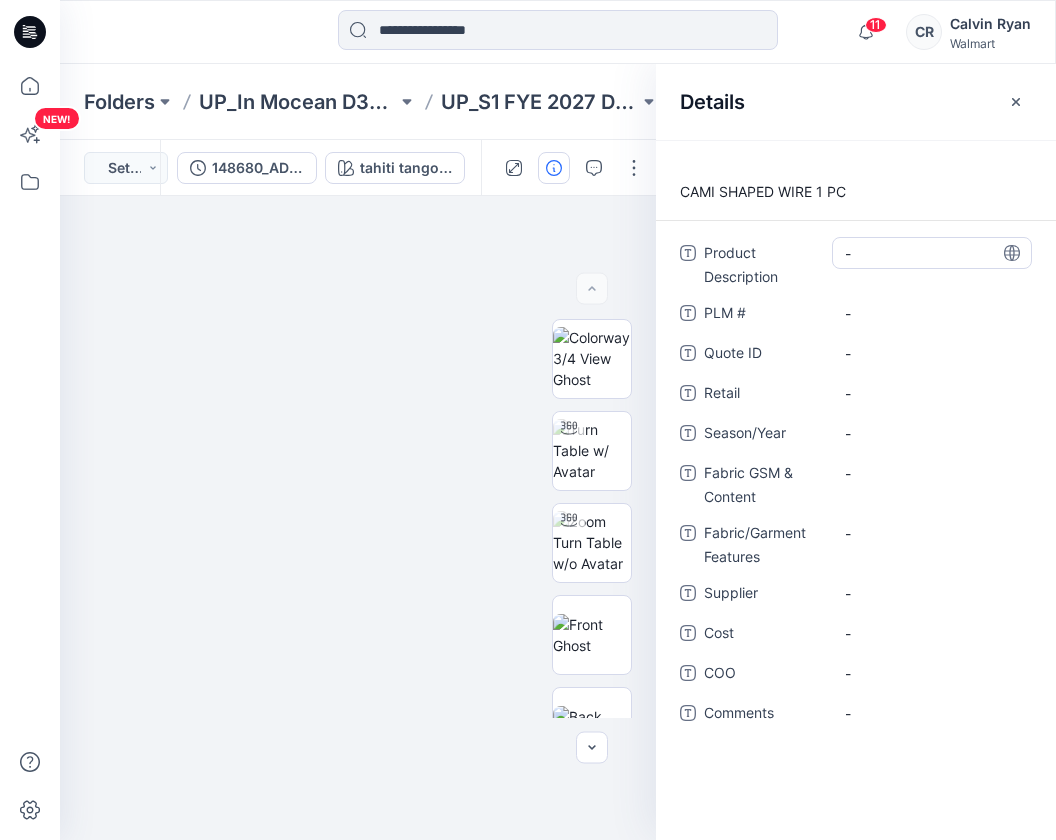 click on "-" at bounding box center [932, 253] 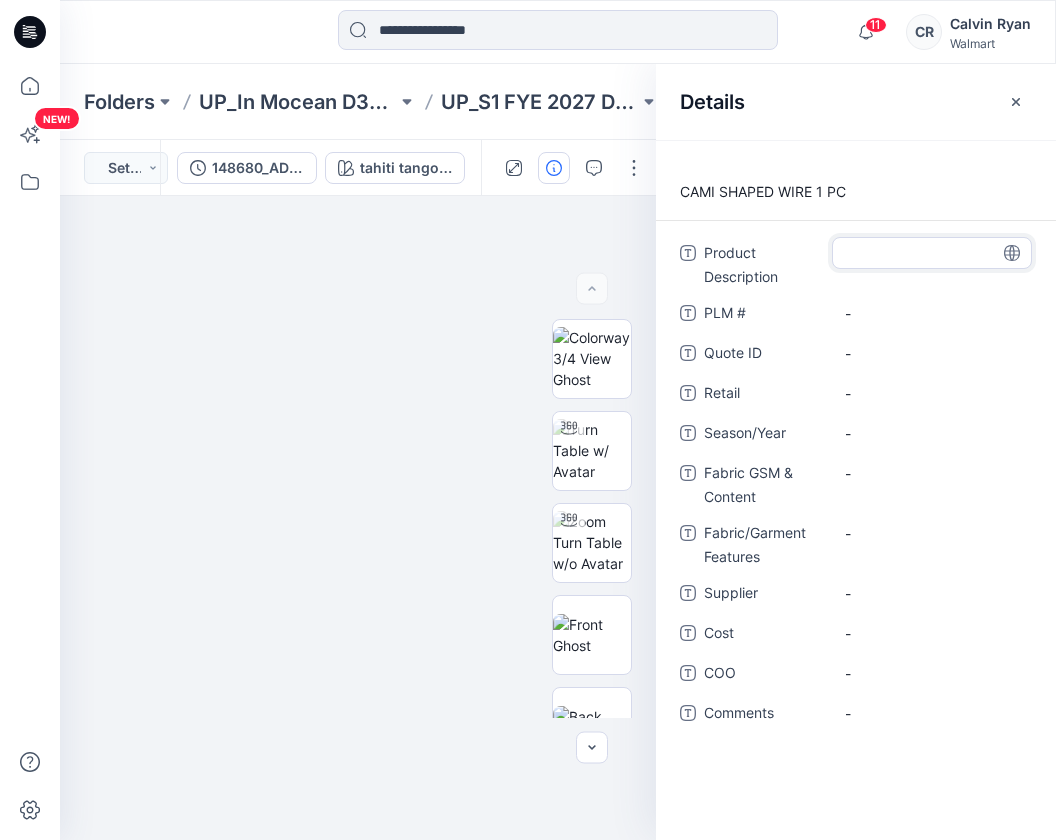 type on "**********" 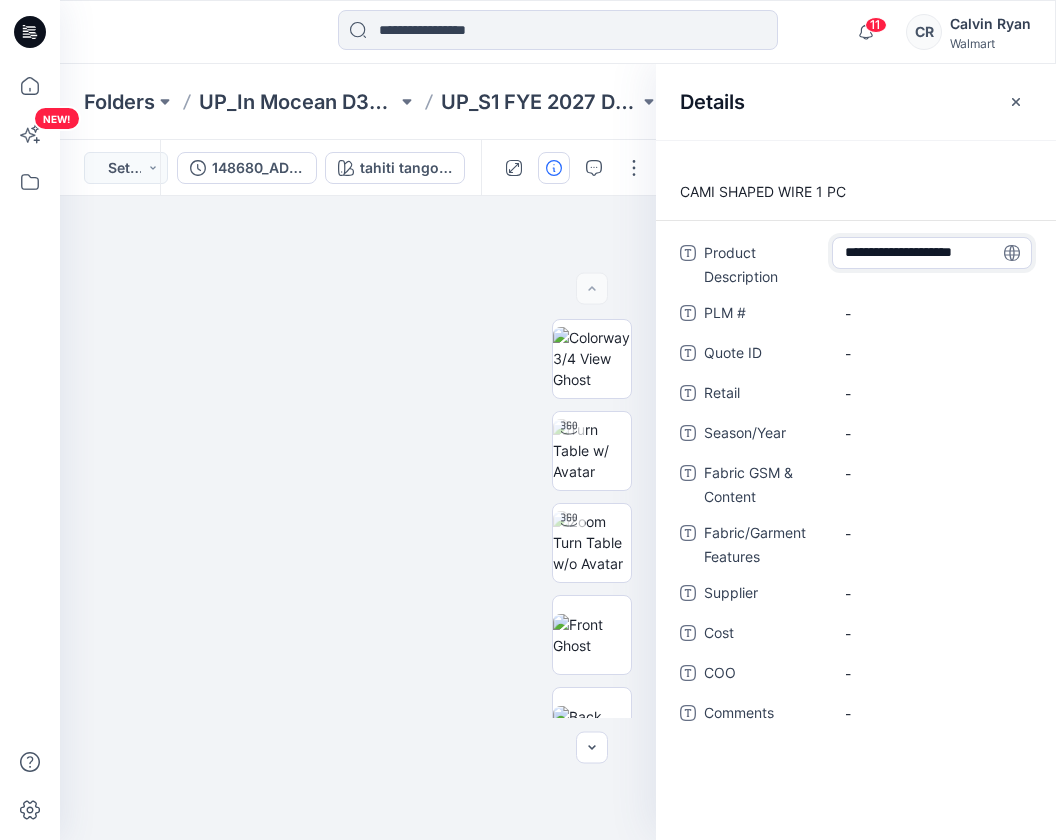 scroll, scrollTop: 14, scrollLeft: 0, axis: vertical 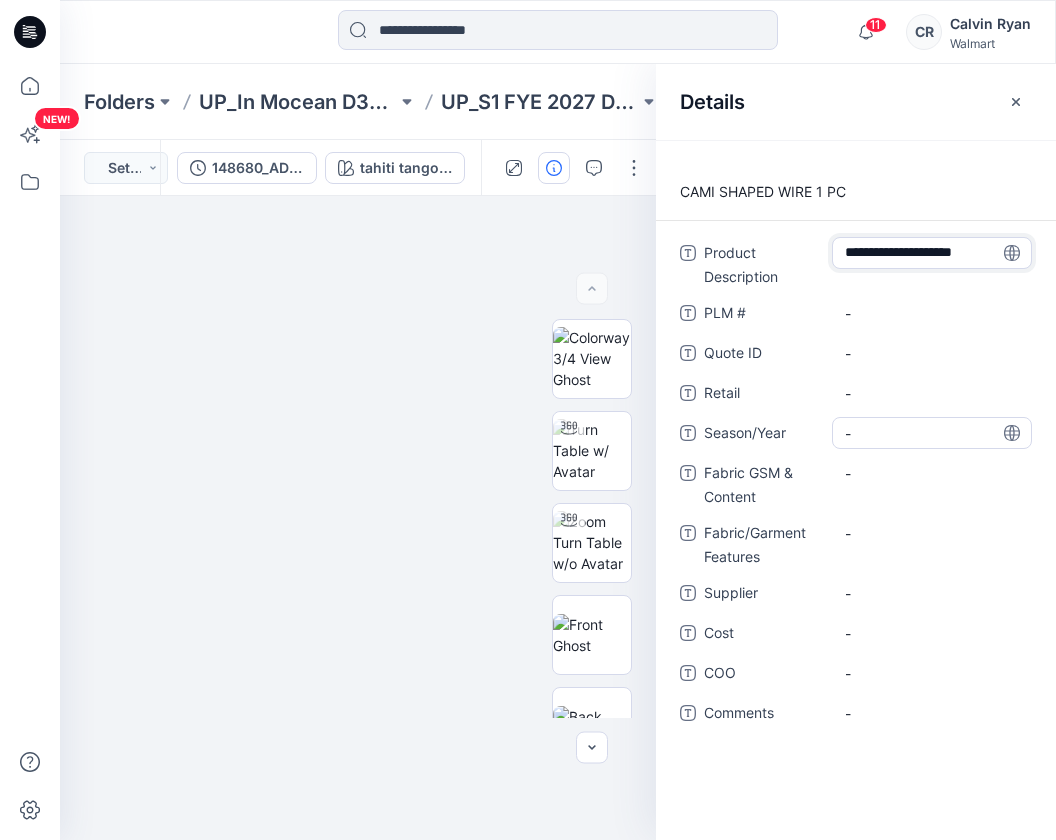 click on "-" at bounding box center [932, 433] 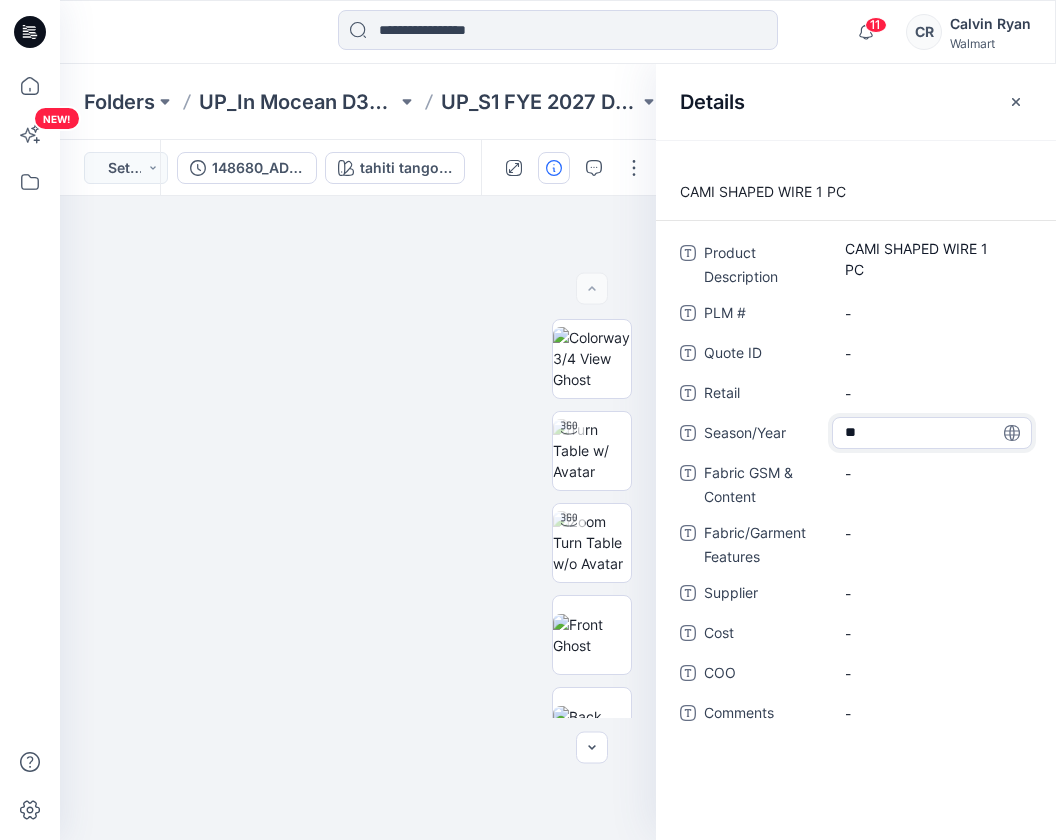 type on "*" 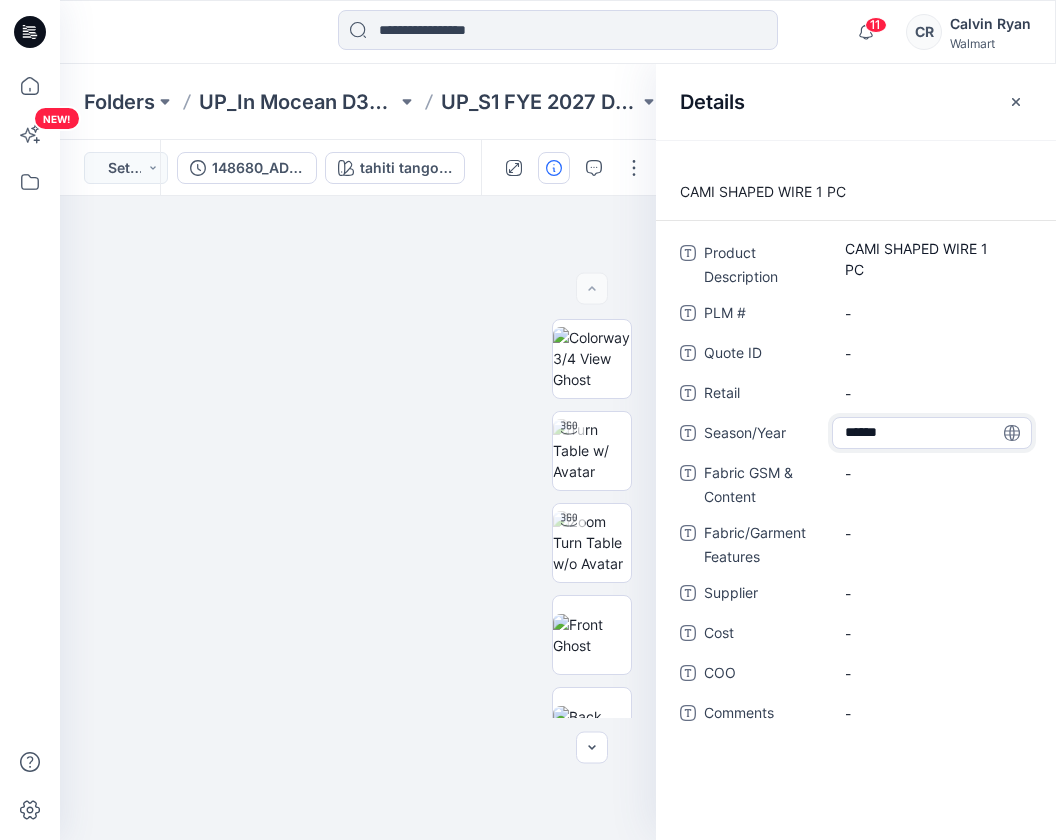 type on "*******" 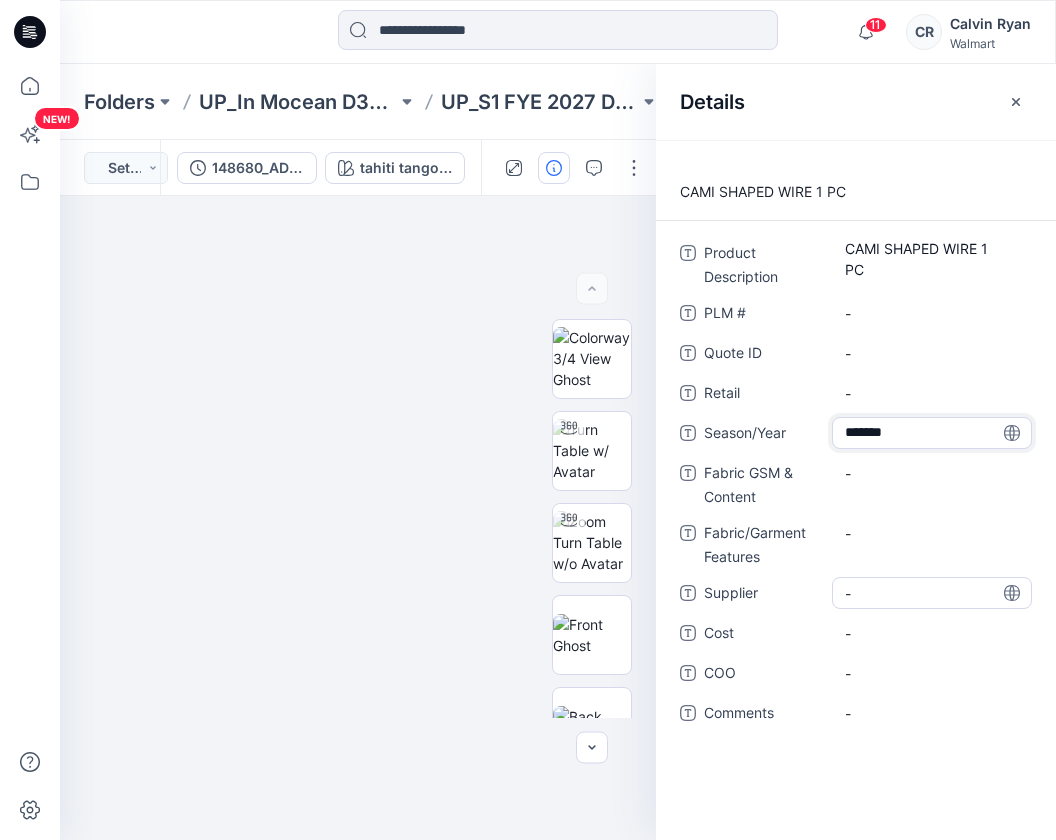 click on "-" at bounding box center (932, 593) 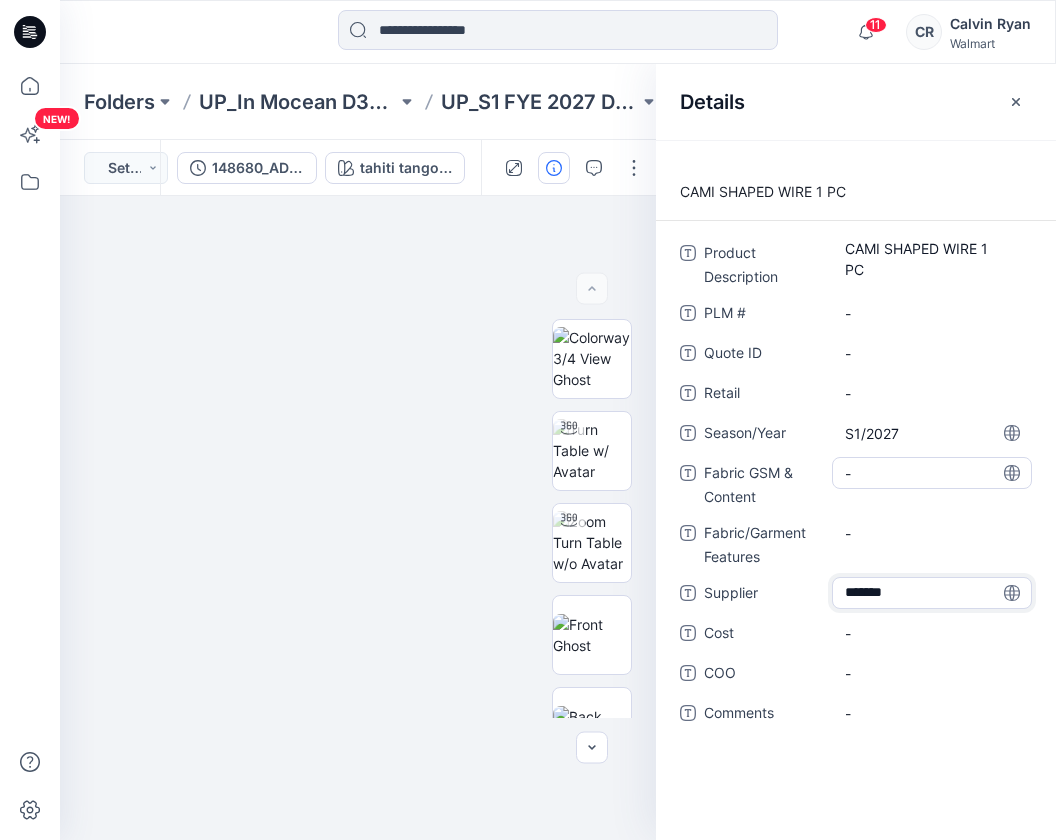 type on "********" 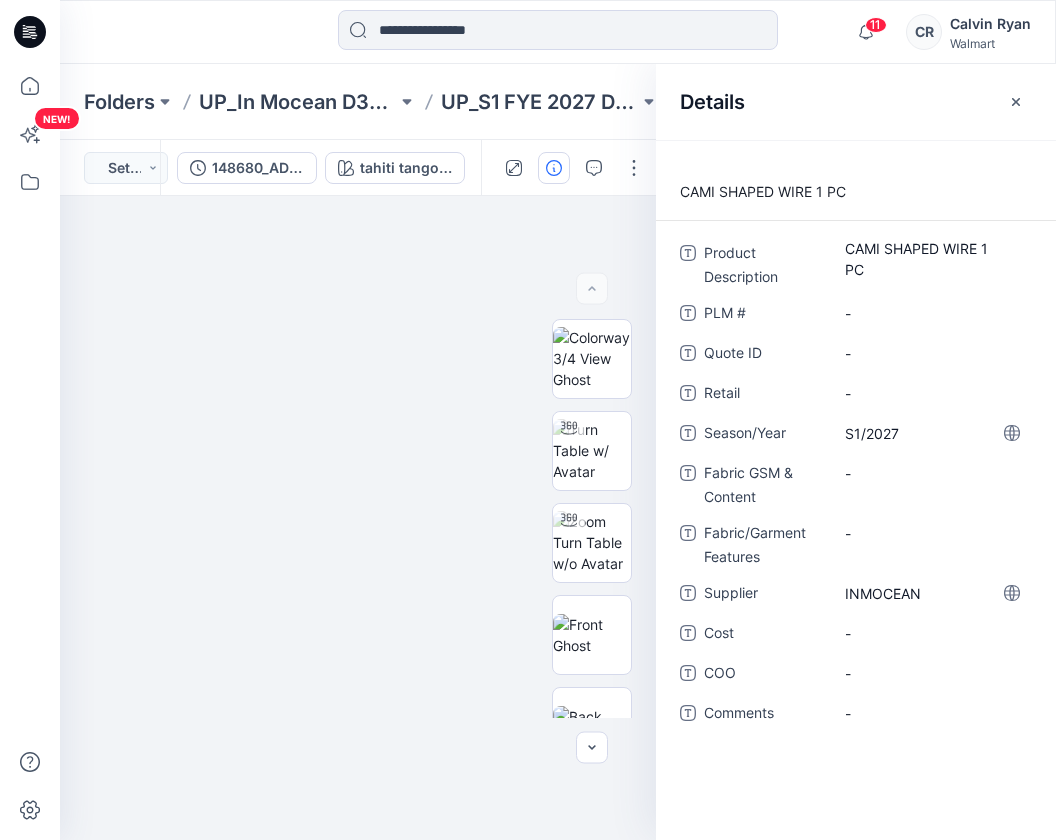 click at bounding box center [184, 32] 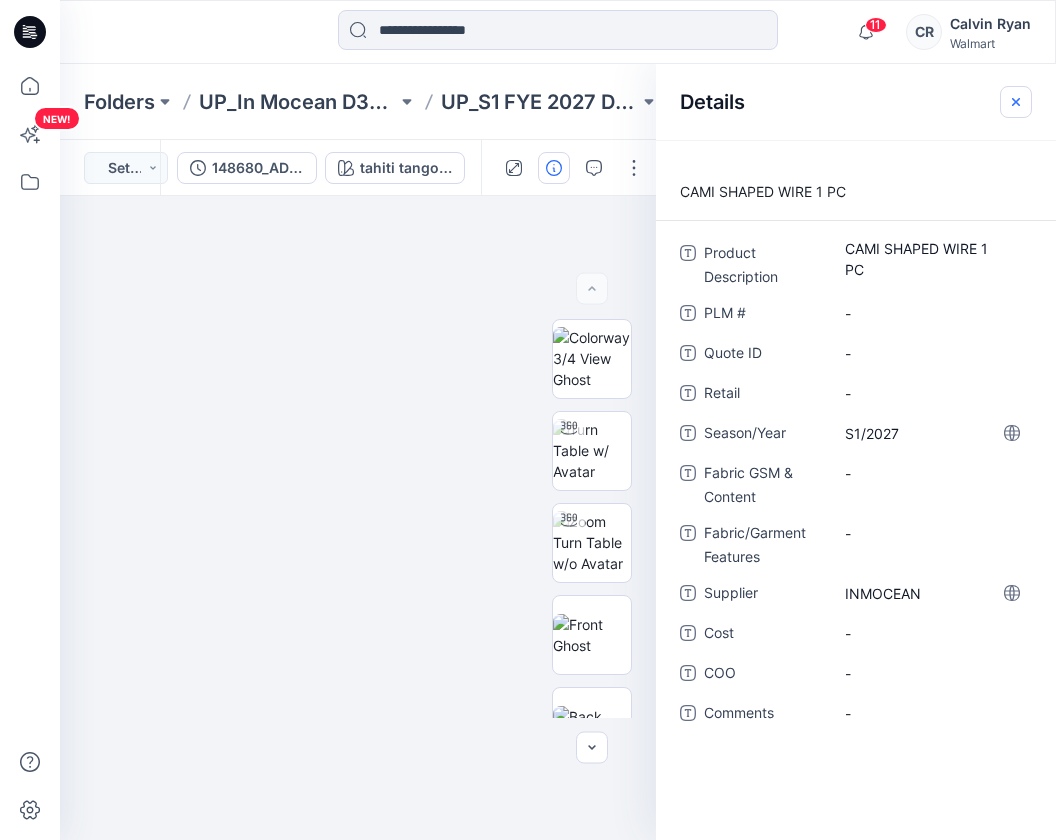 click 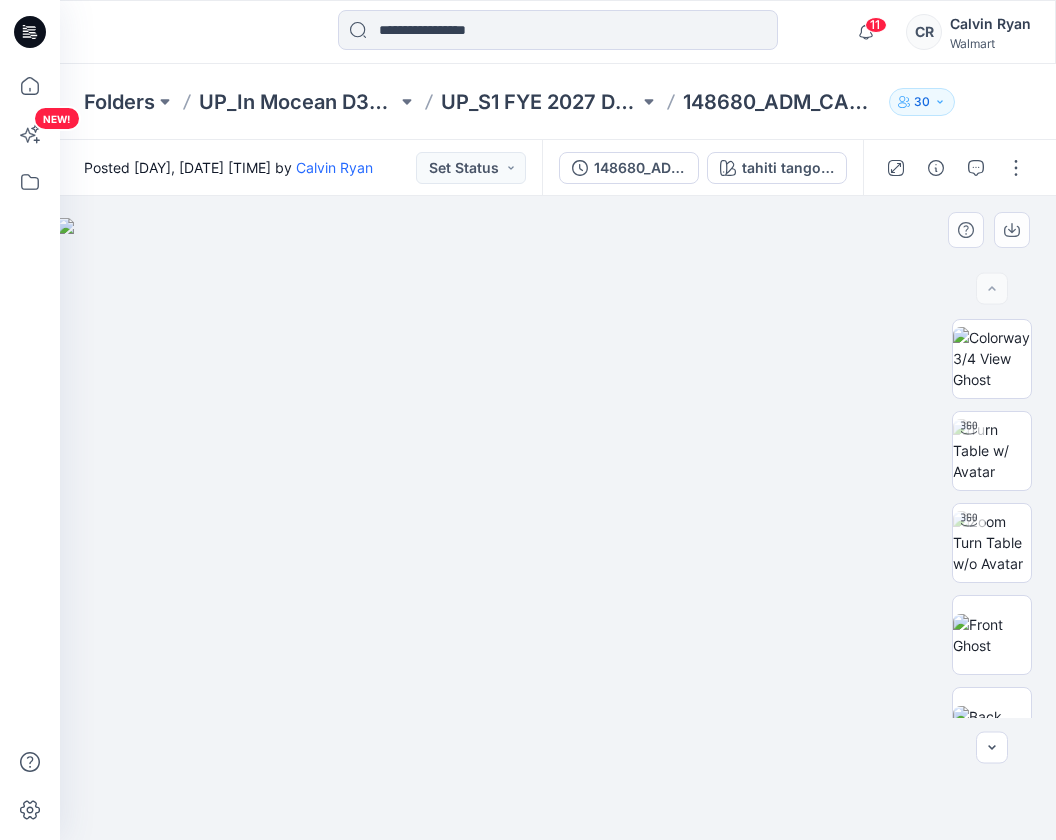 click at bounding box center [558, 529] 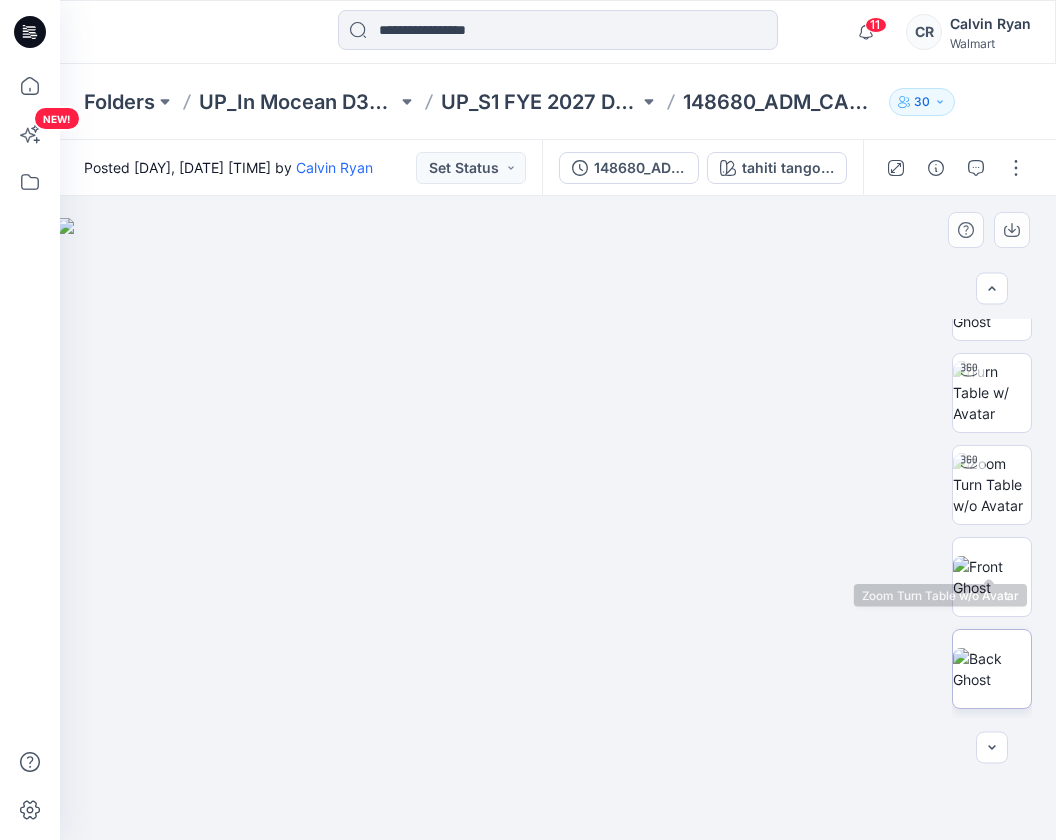 scroll, scrollTop: 233, scrollLeft: 0, axis: vertical 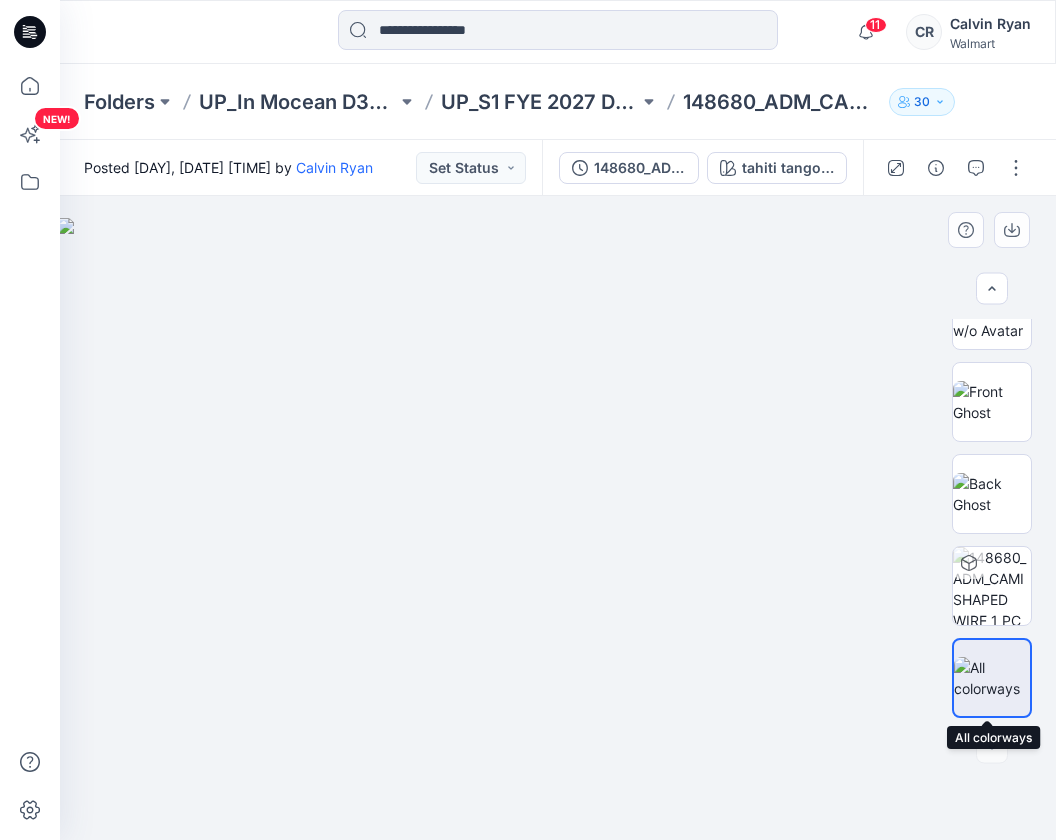 click at bounding box center [992, 678] 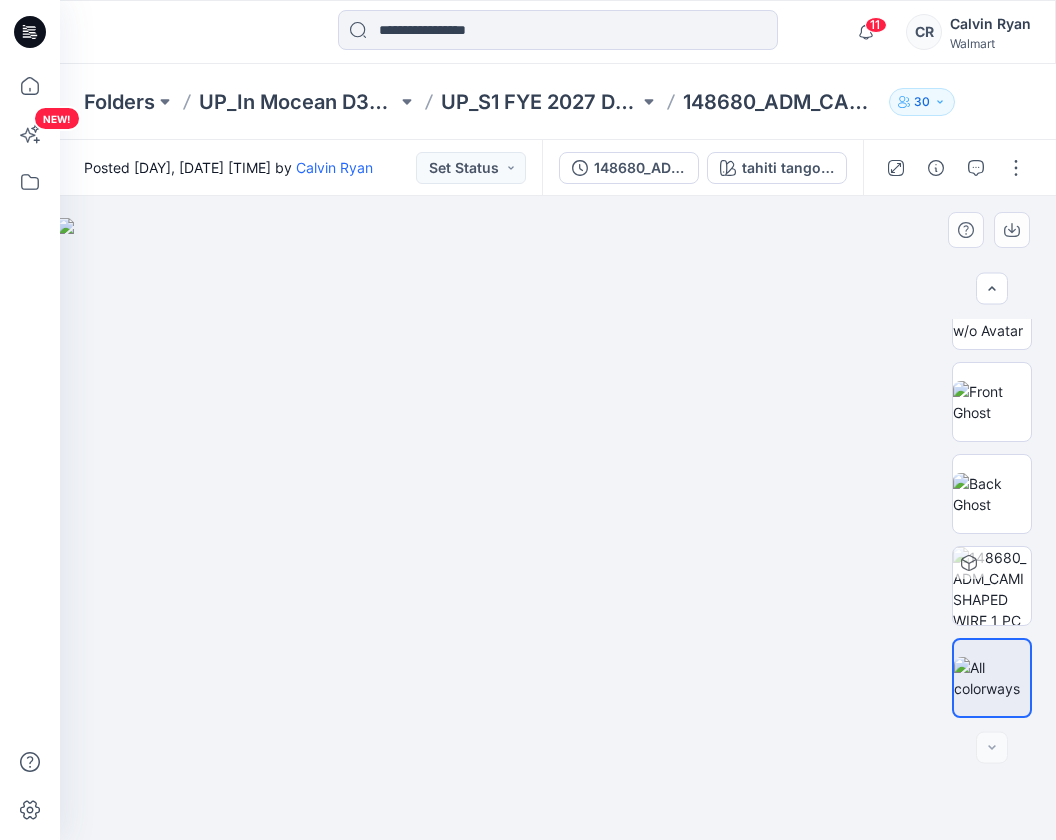 click at bounding box center [558, 529] 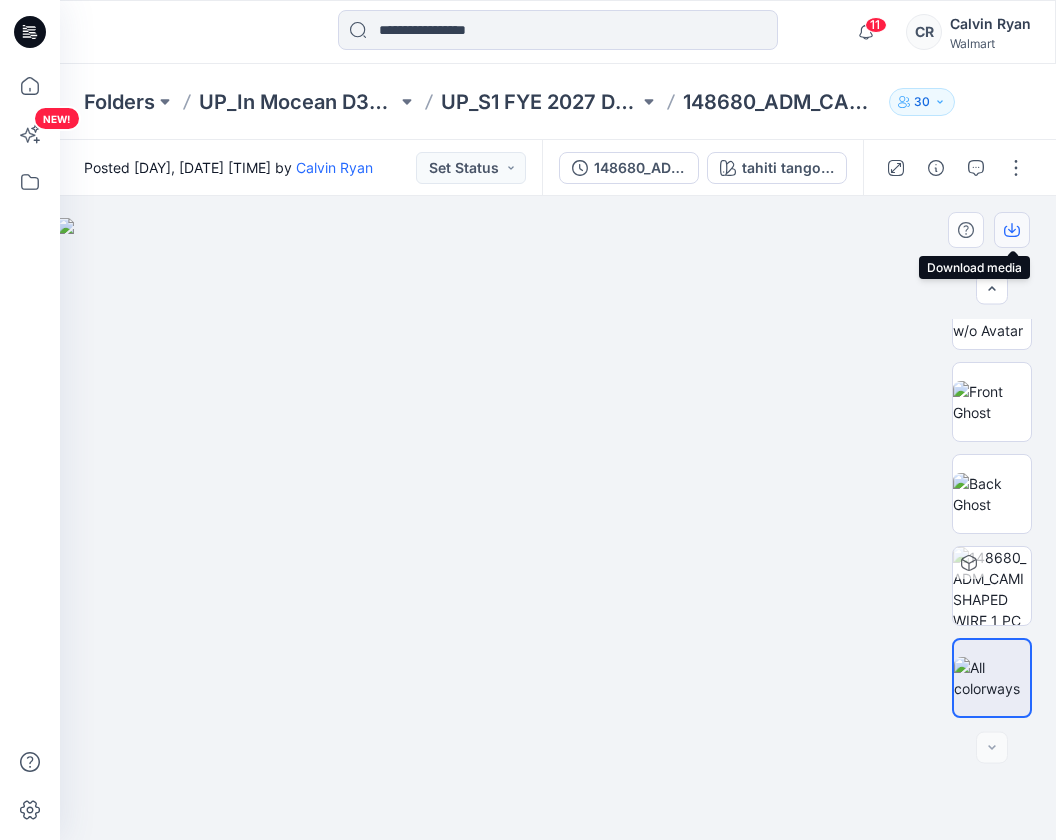 click 